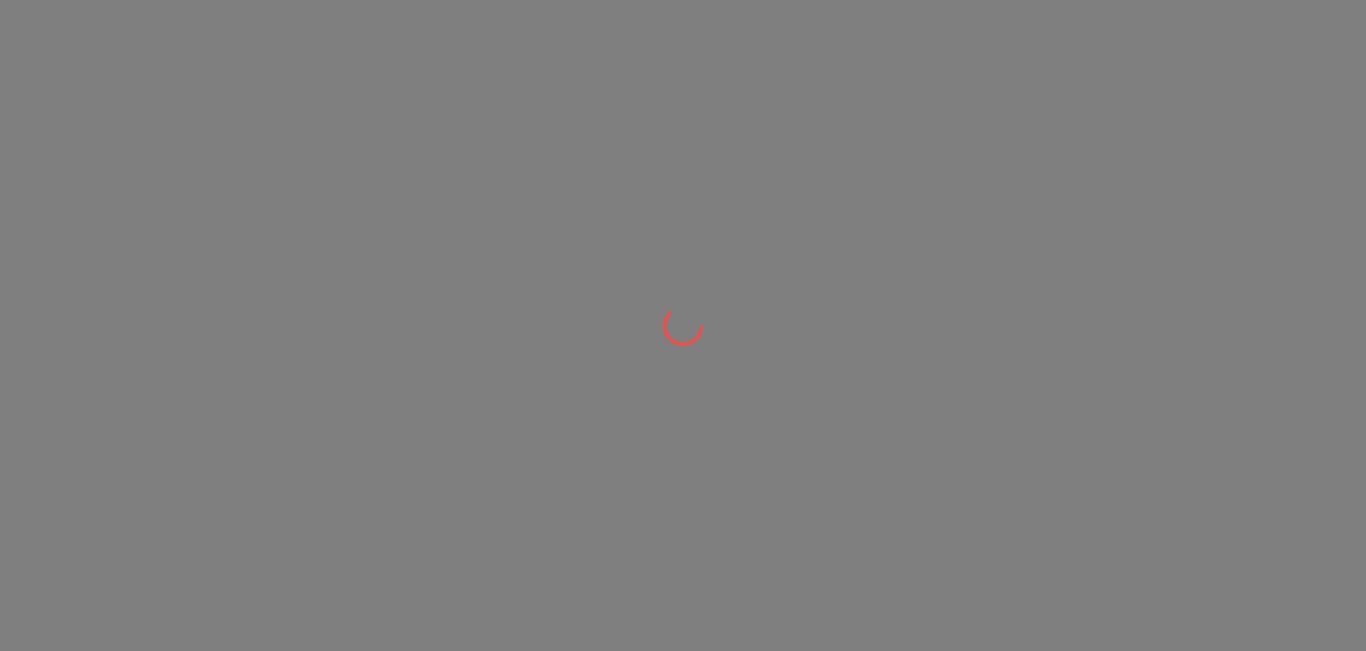 scroll, scrollTop: 0, scrollLeft: 0, axis: both 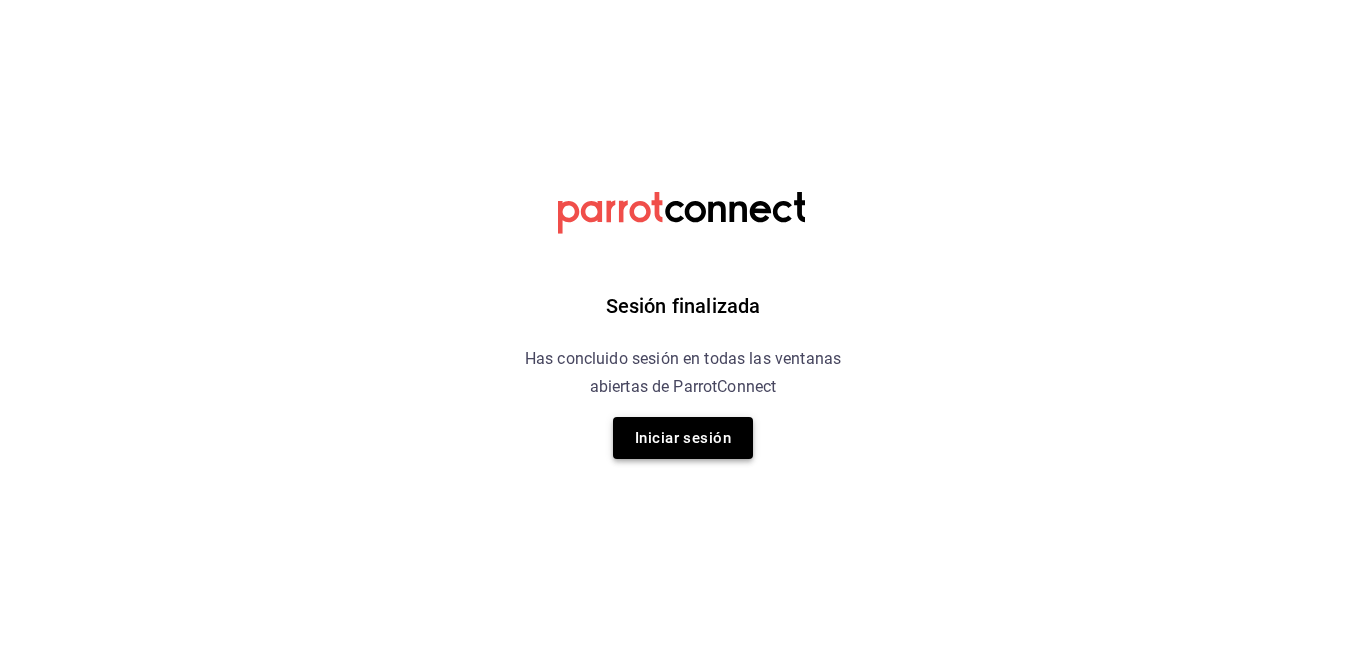 click on "Iniciar sesión" at bounding box center [683, 438] 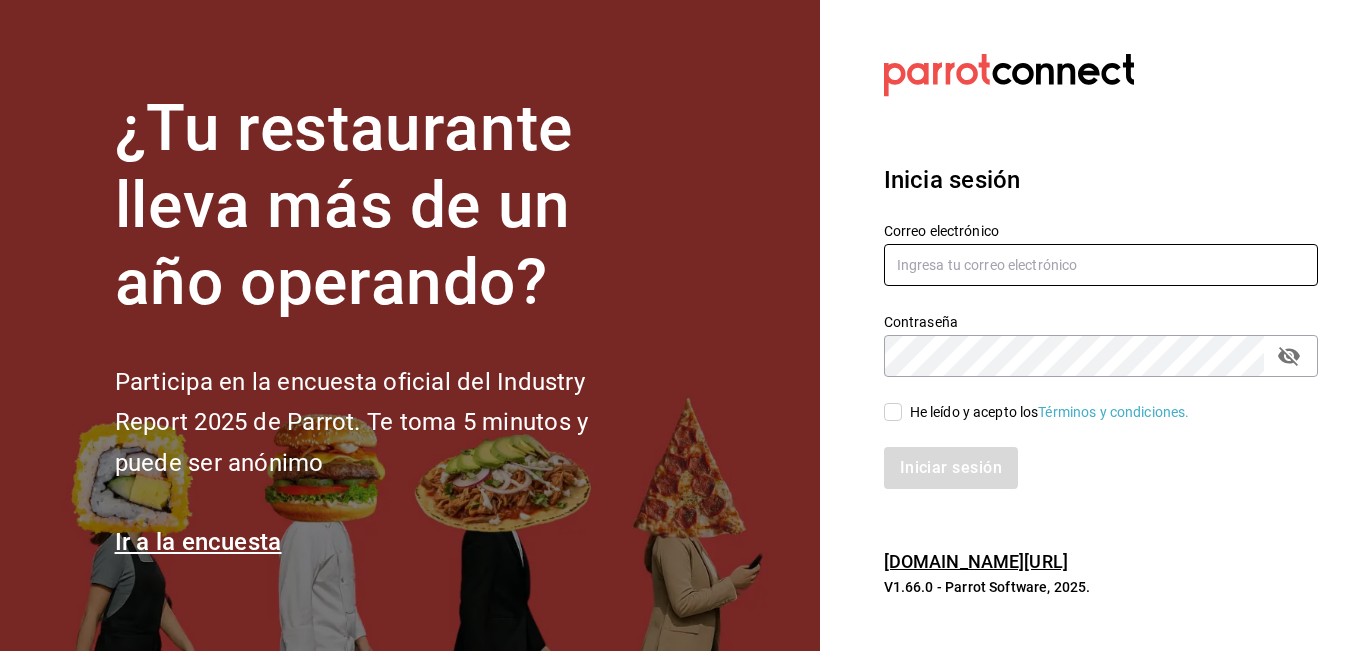 type on "marco.mtz_lt@outlook.com" 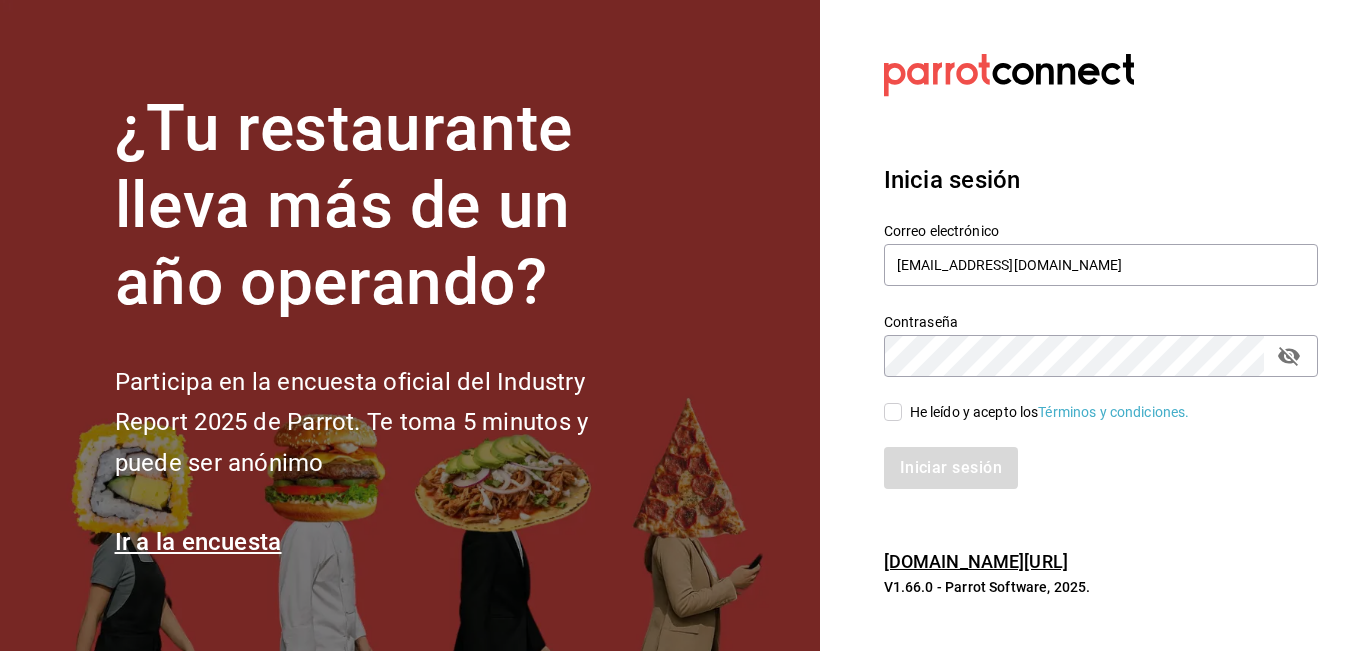 click on "He leído y acepto los  Términos y condiciones." at bounding box center (893, 412) 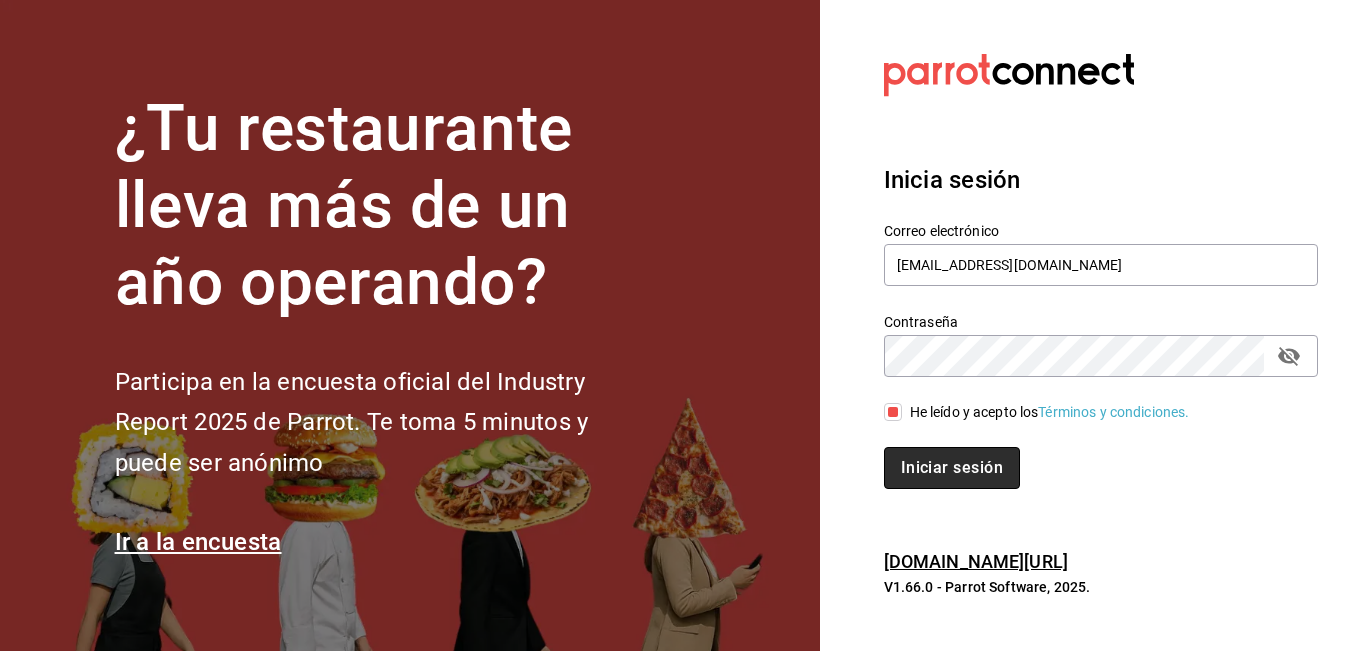 click on "Iniciar sesión" at bounding box center (952, 468) 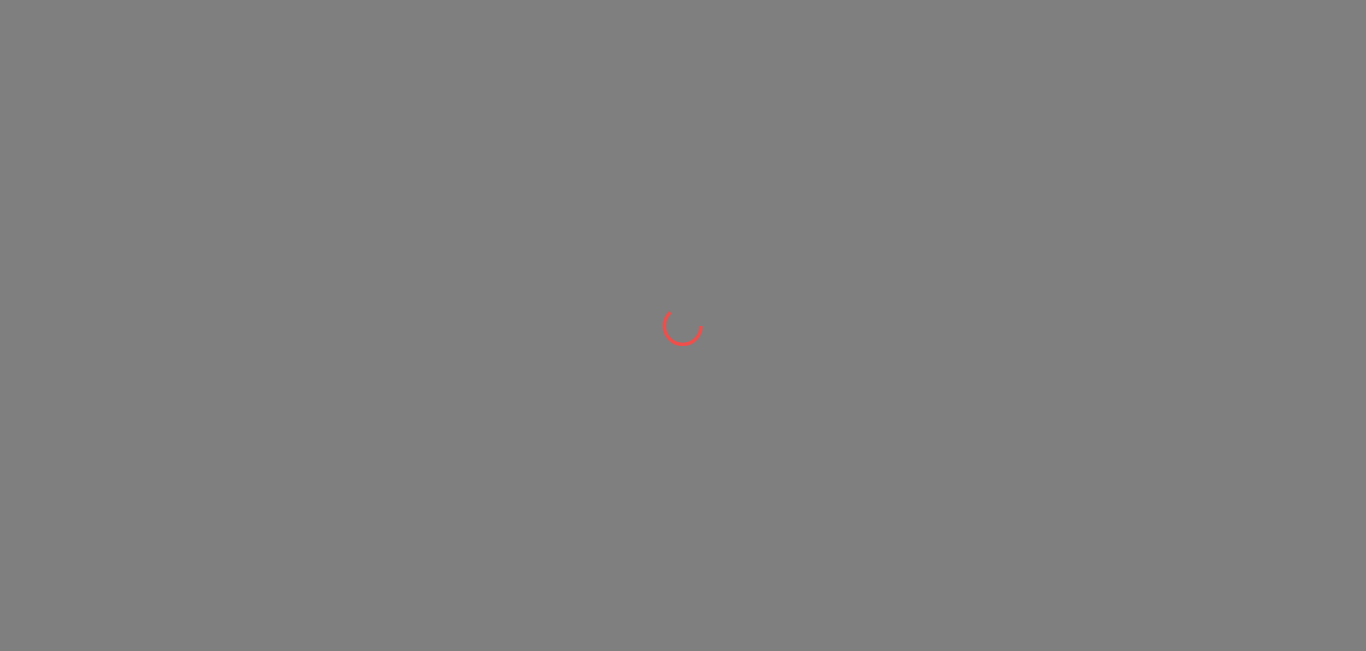 scroll, scrollTop: 0, scrollLeft: 0, axis: both 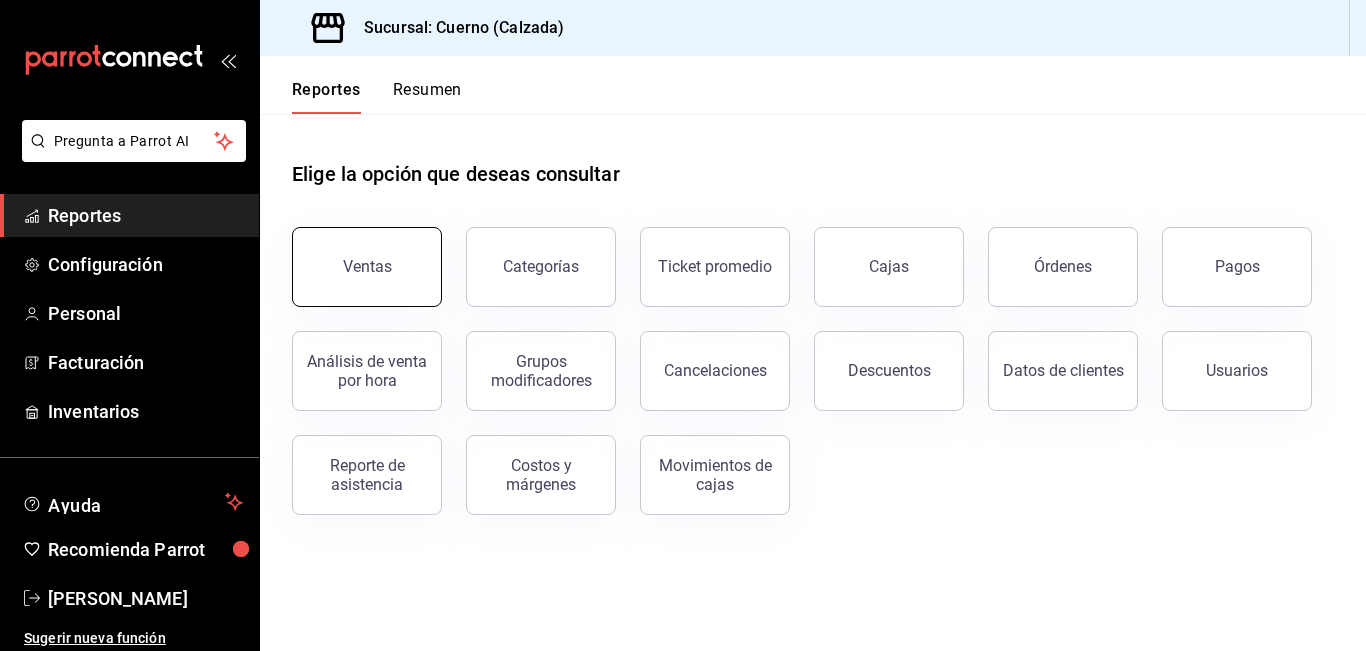 click on "Ventas" at bounding box center (367, 267) 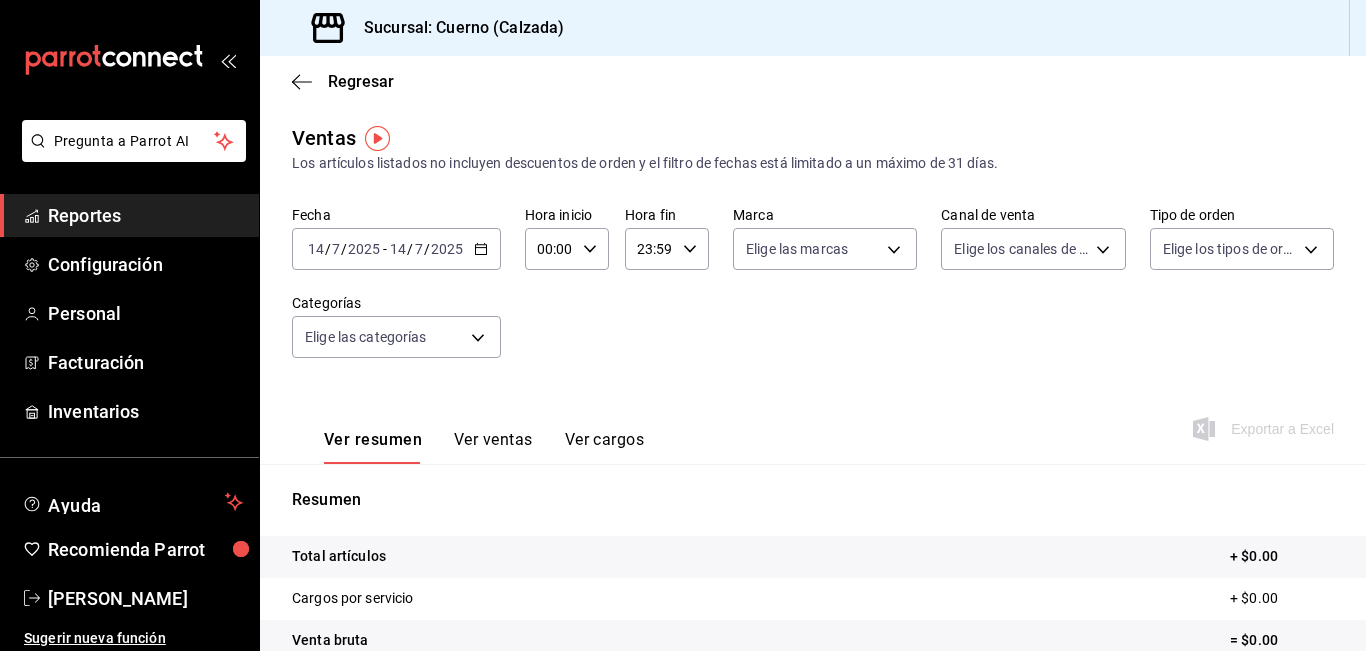 click 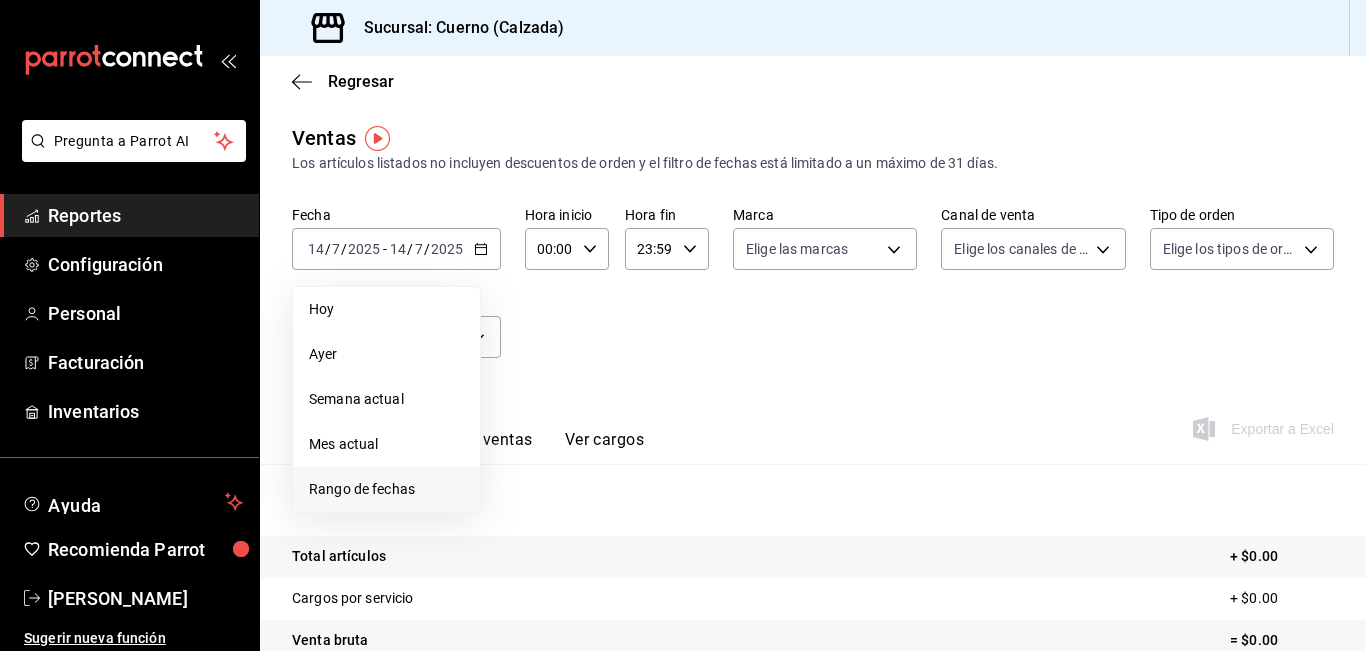 click on "Rango de fechas" at bounding box center [386, 489] 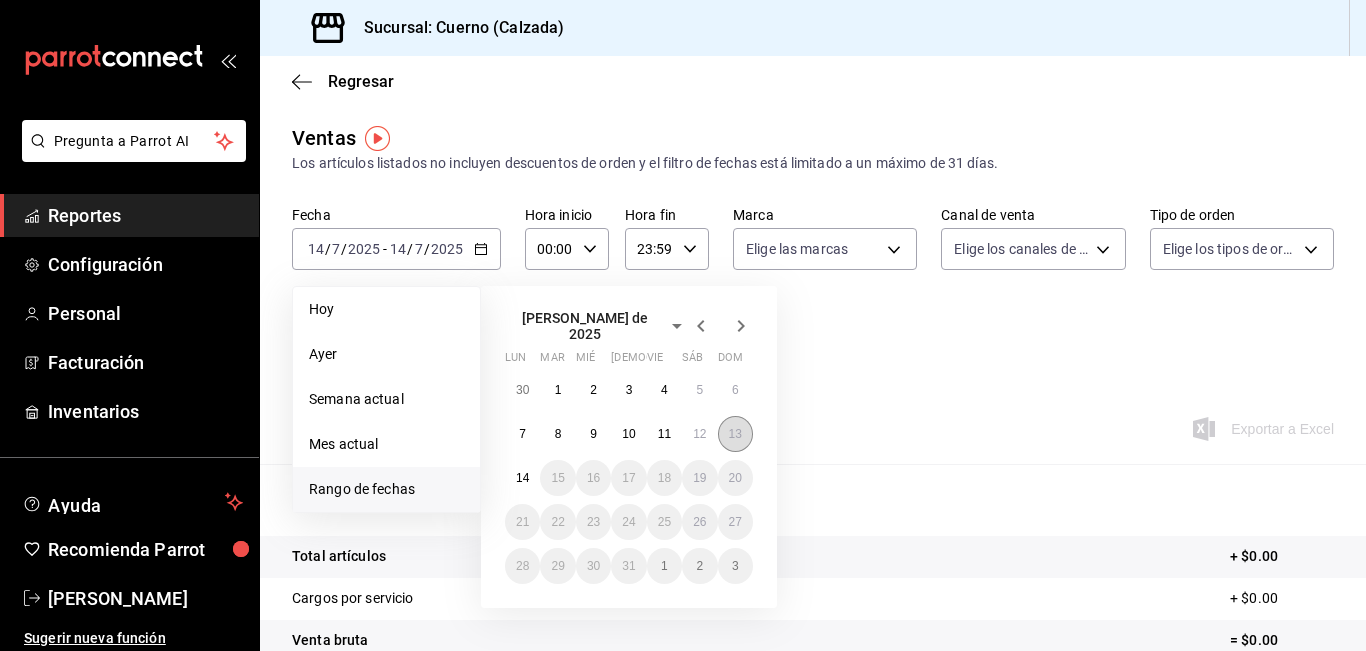 click on "13" at bounding box center [735, 434] 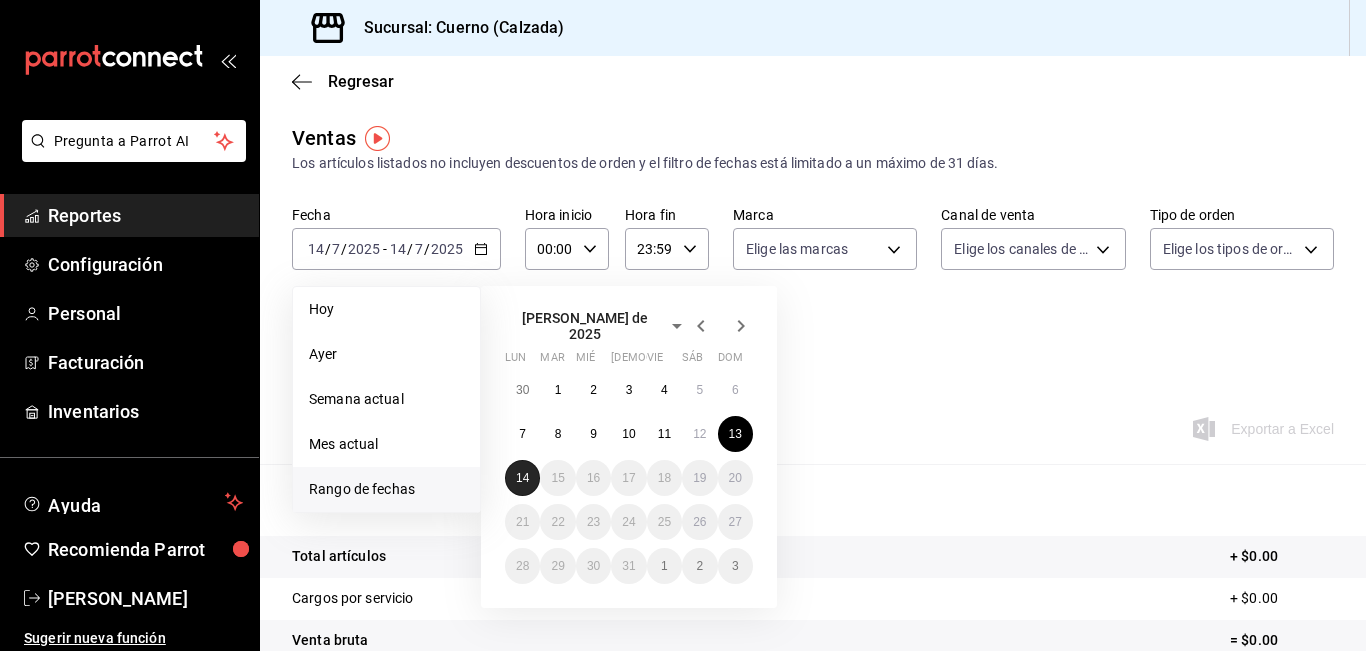 click on "14" at bounding box center (522, 478) 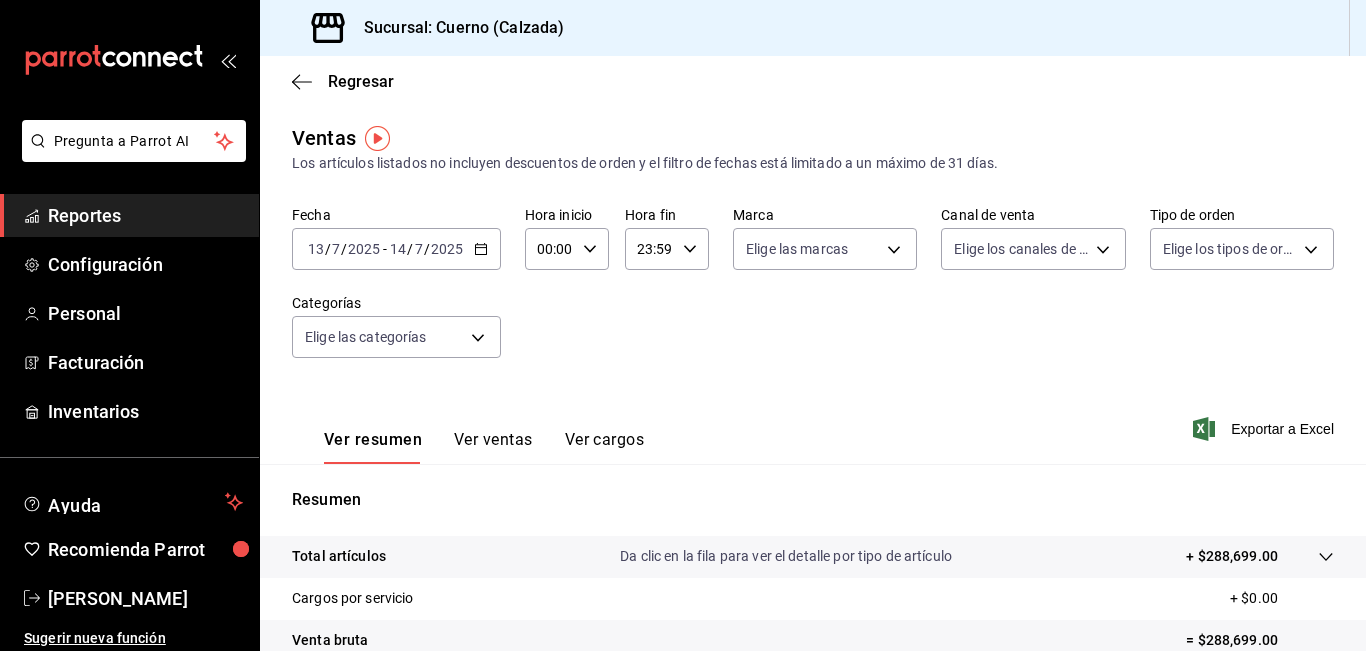click on "00:00" at bounding box center (550, 249) 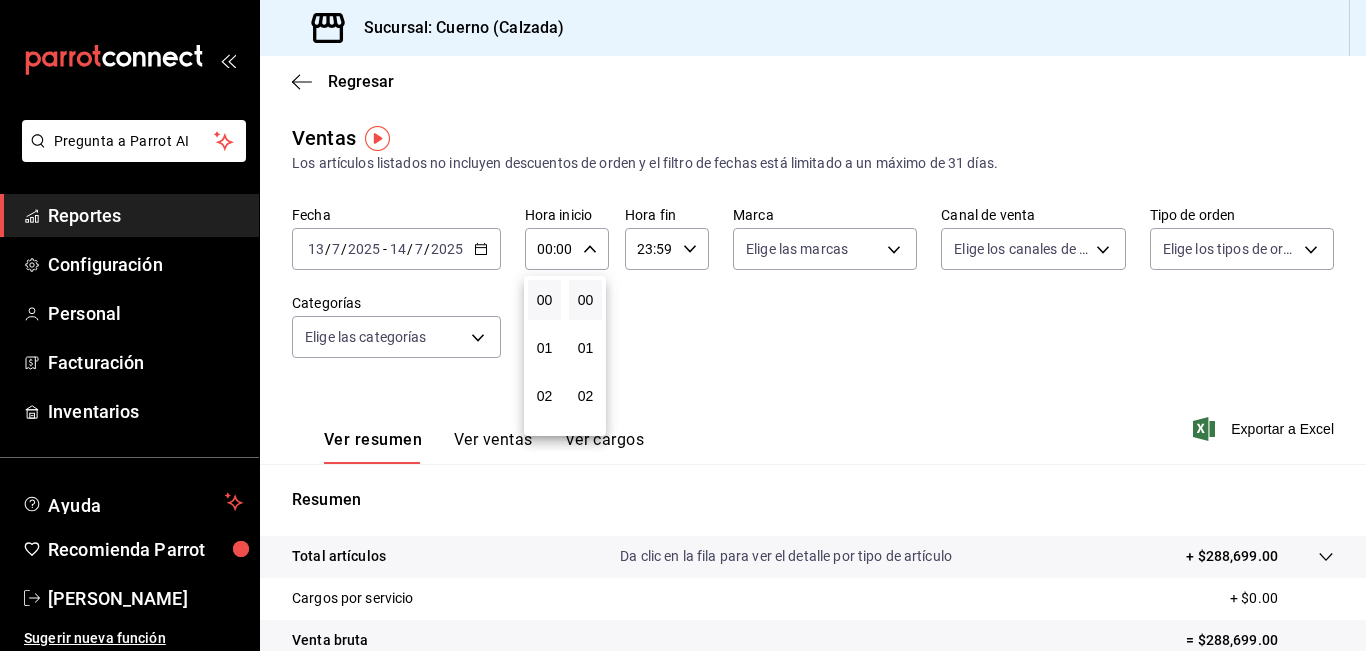 click at bounding box center [683, 325] 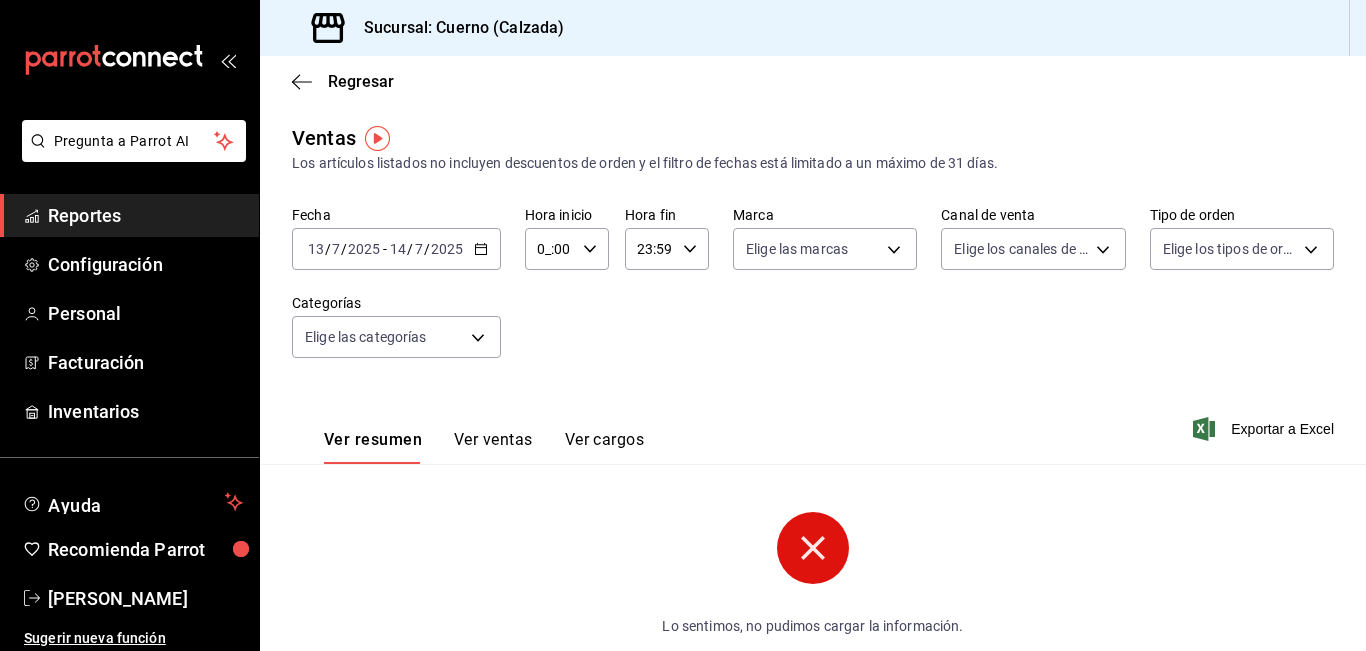 click on "0_:00" at bounding box center [550, 249] 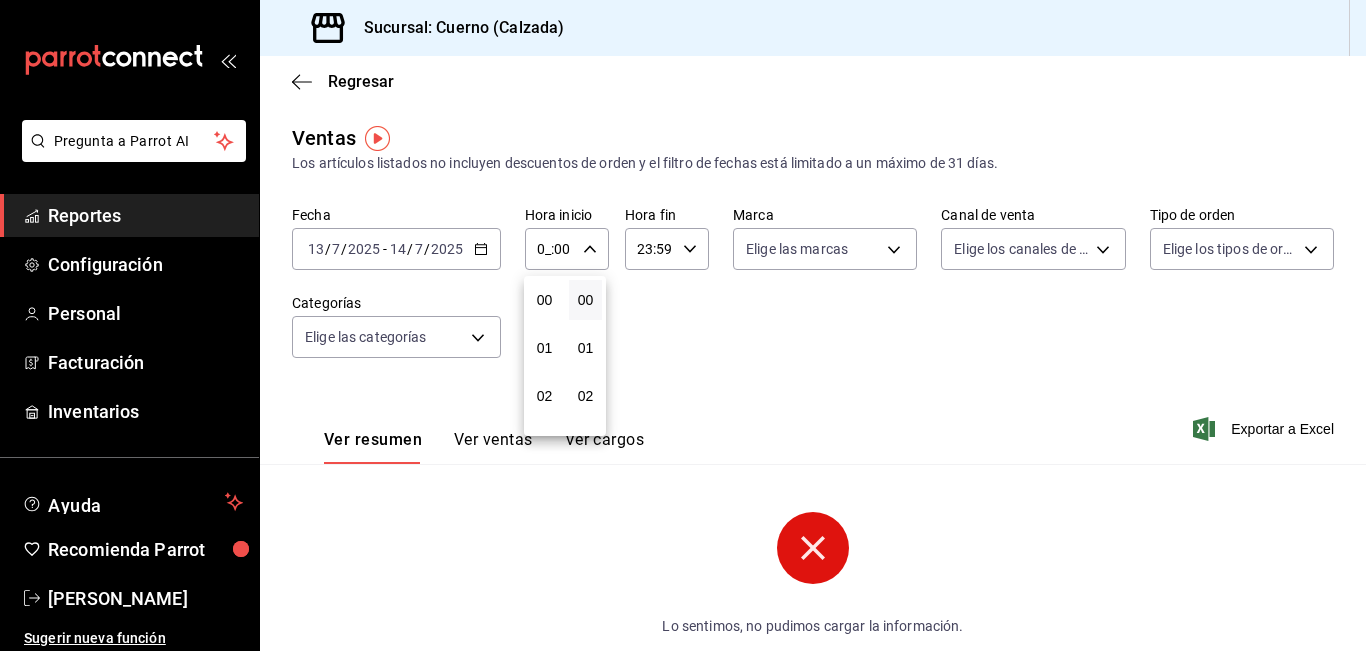 click at bounding box center [683, 325] 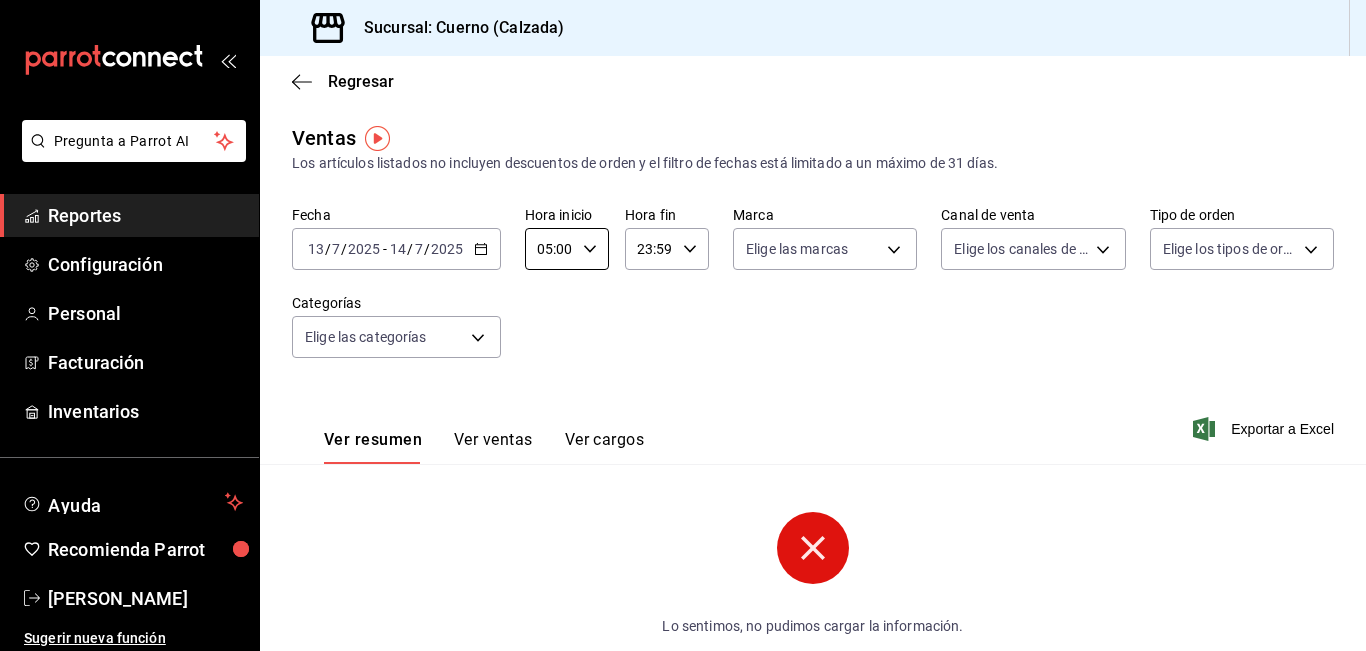 type on "05:00" 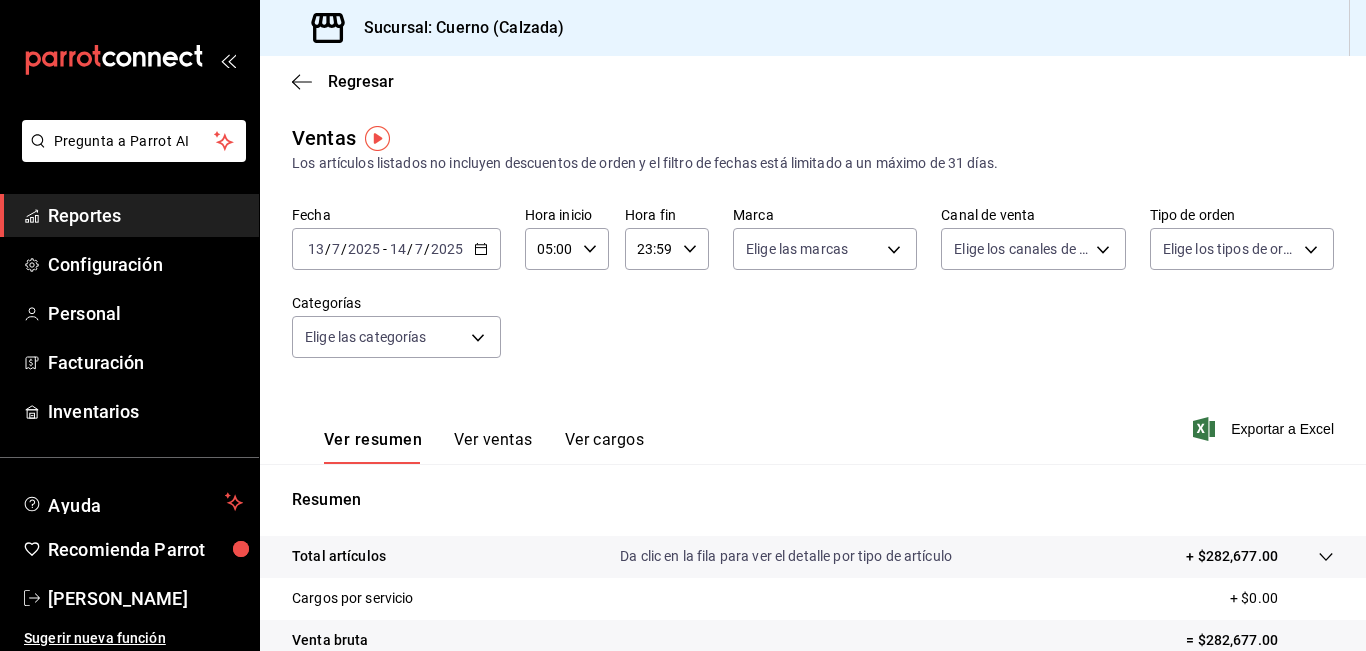 click on "23:59" at bounding box center [650, 249] 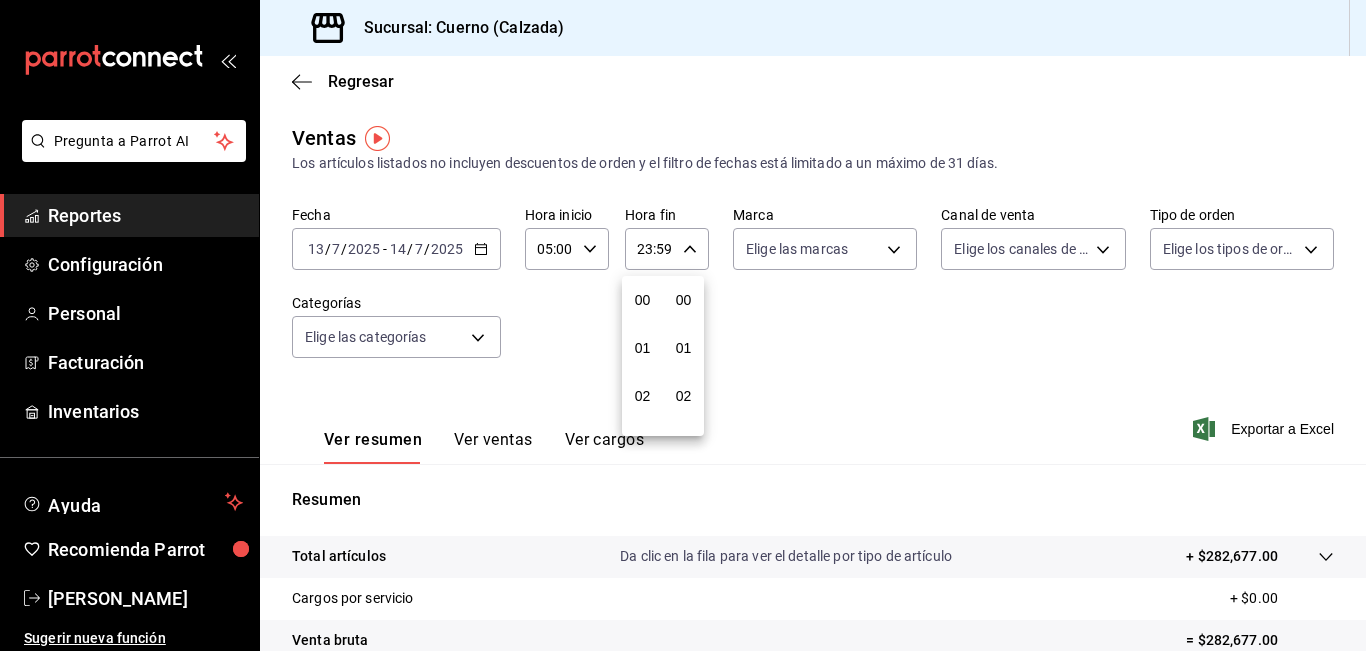scroll, scrollTop: 992, scrollLeft: 0, axis: vertical 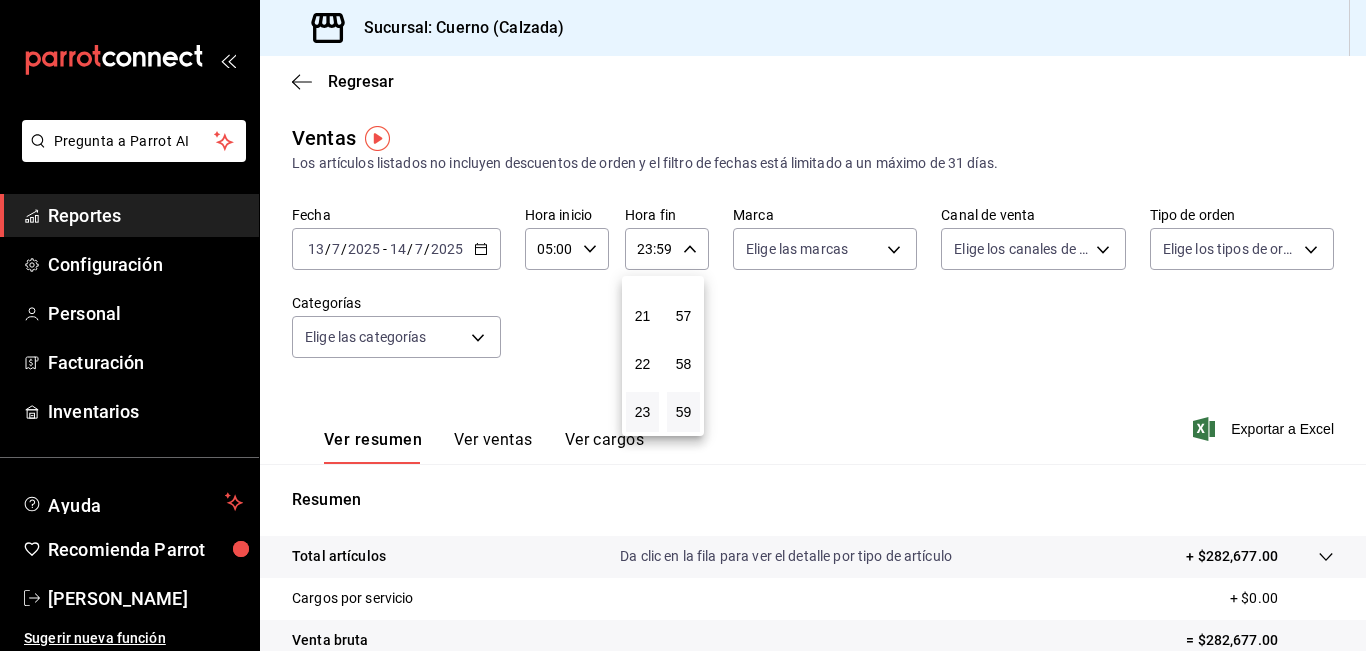 click at bounding box center [683, 325] 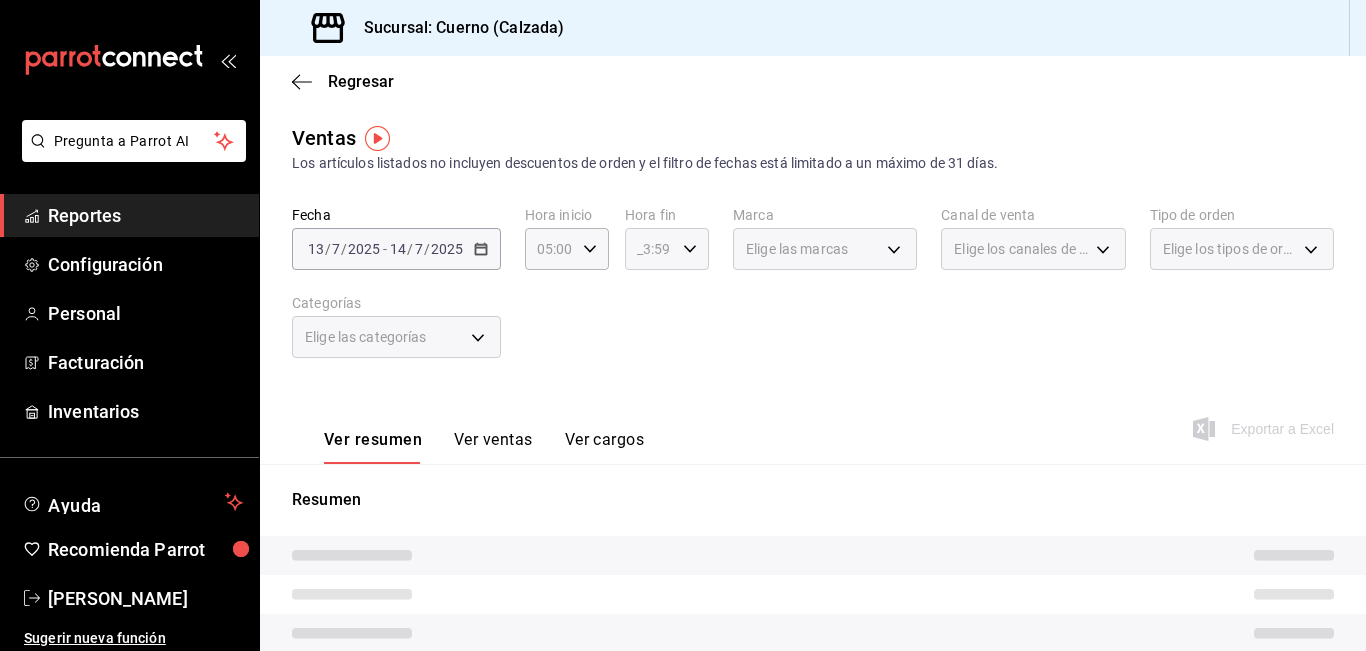 click on "_3:59" at bounding box center [650, 249] 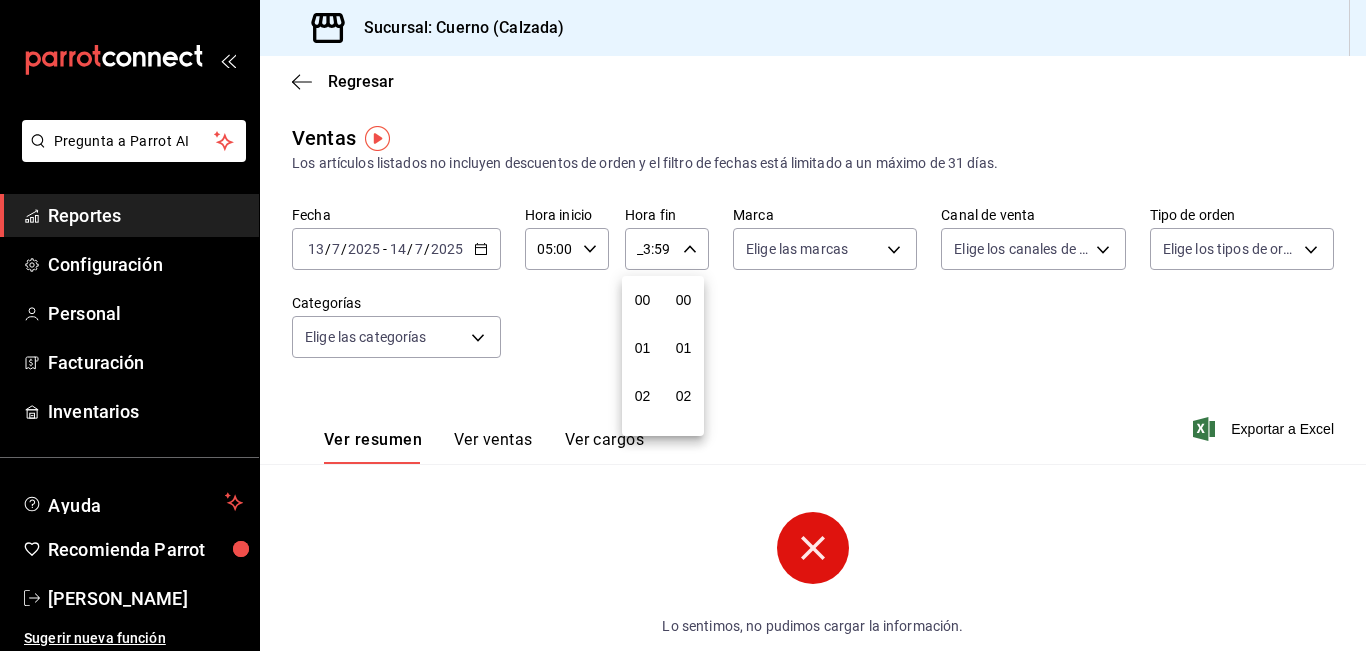 scroll, scrollTop: 2720, scrollLeft: 0, axis: vertical 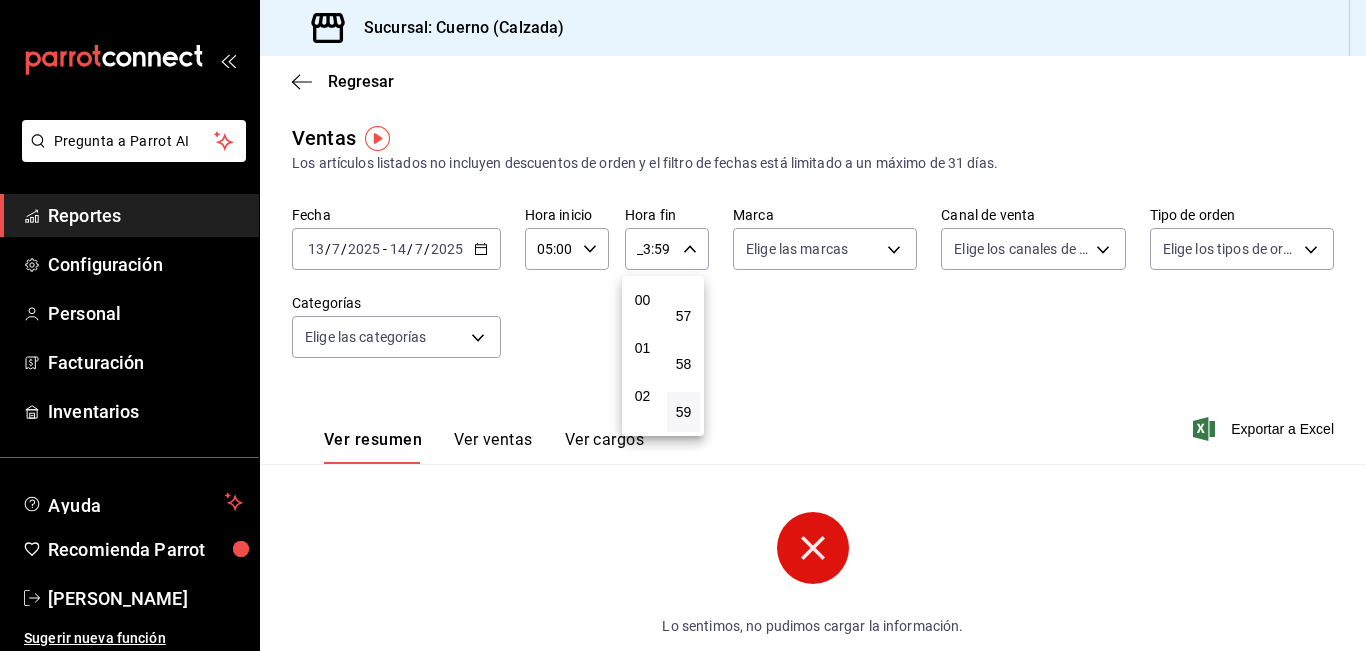 click at bounding box center (683, 325) 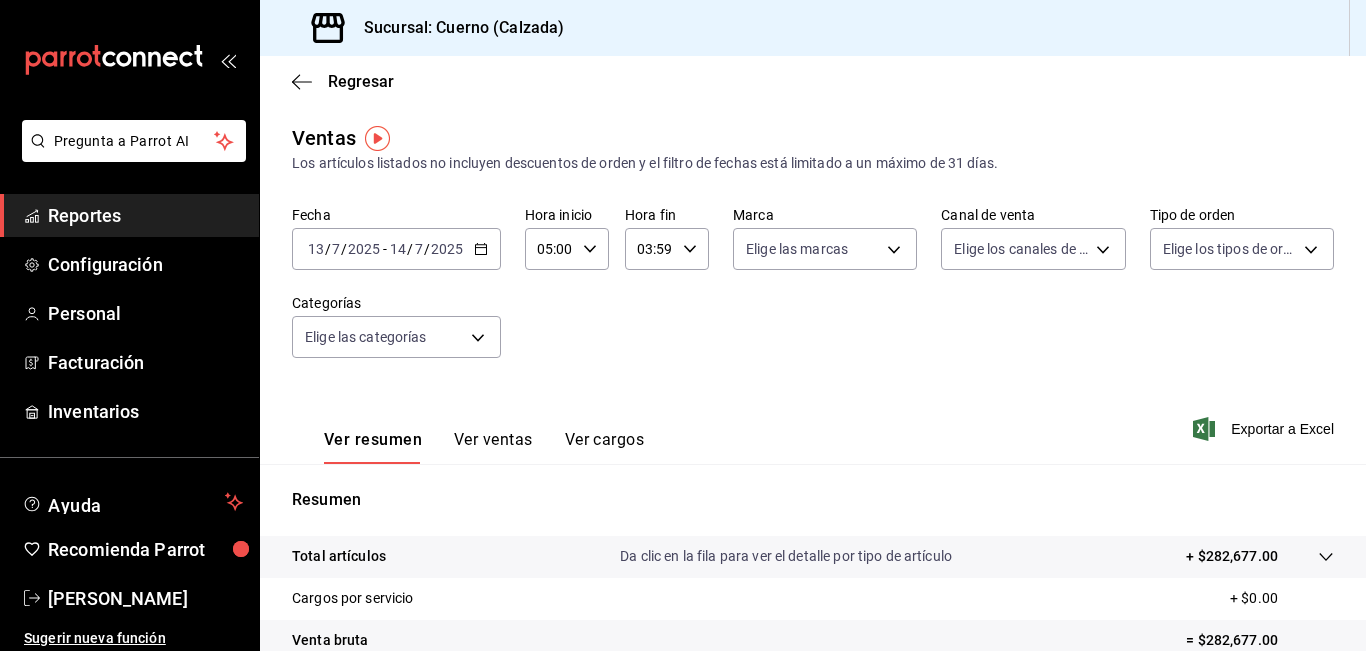 click on "03:59" at bounding box center (650, 249) 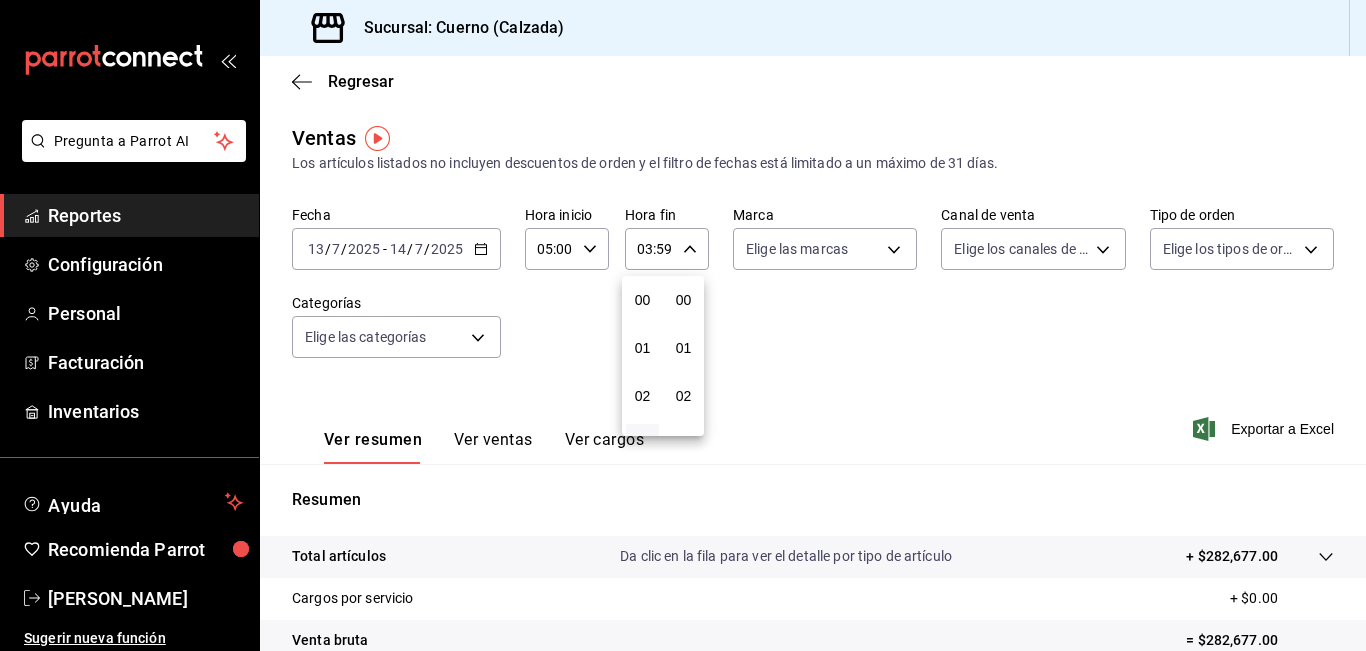 scroll, scrollTop: 144, scrollLeft: 0, axis: vertical 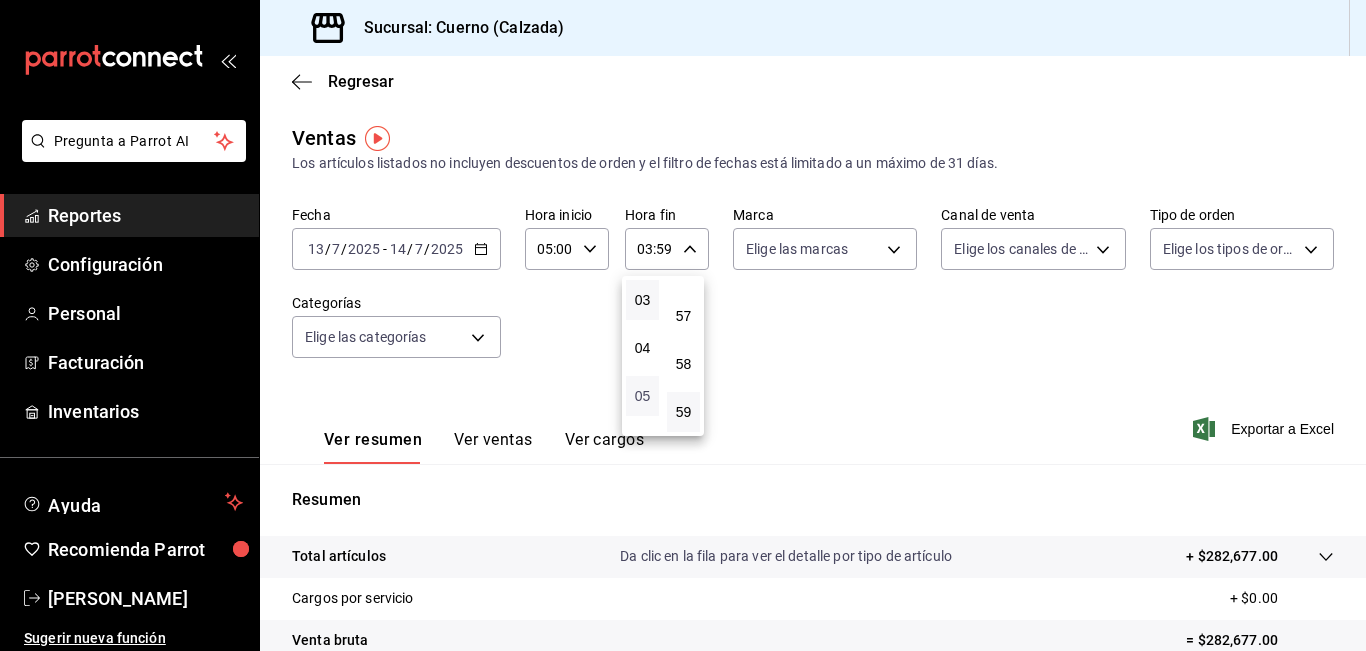 click on "05" at bounding box center (642, 396) 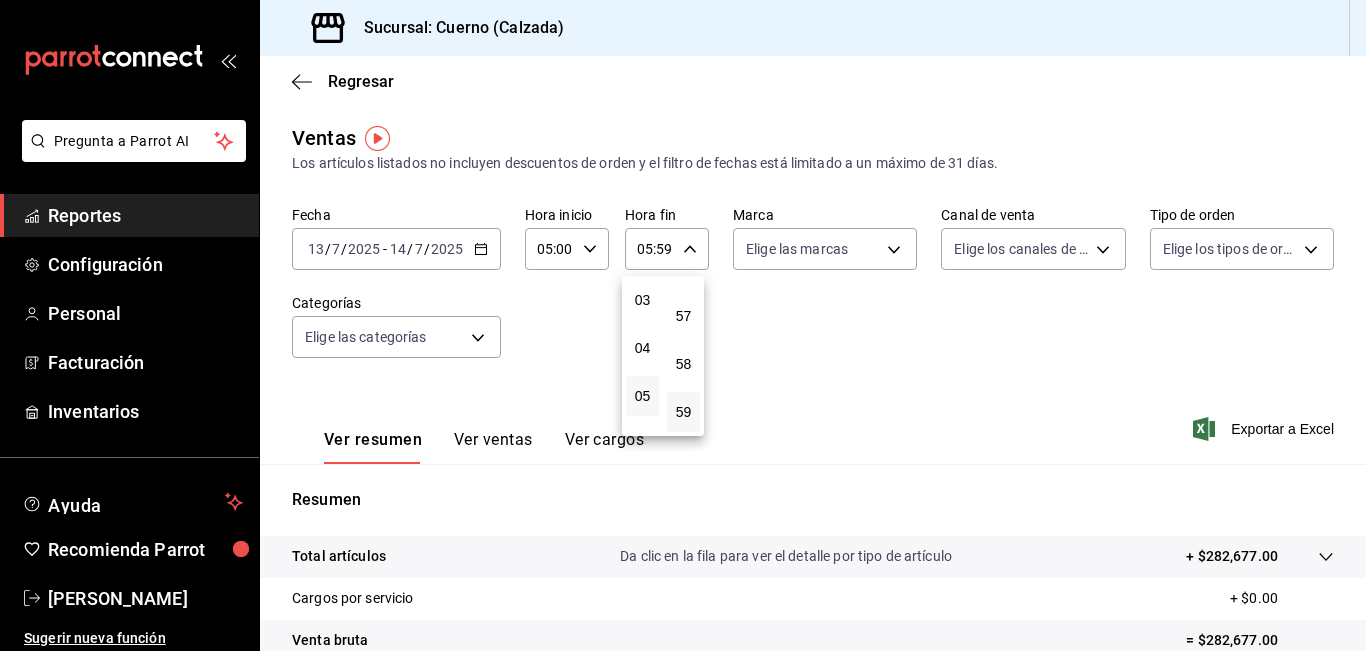 click at bounding box center (683, 325) 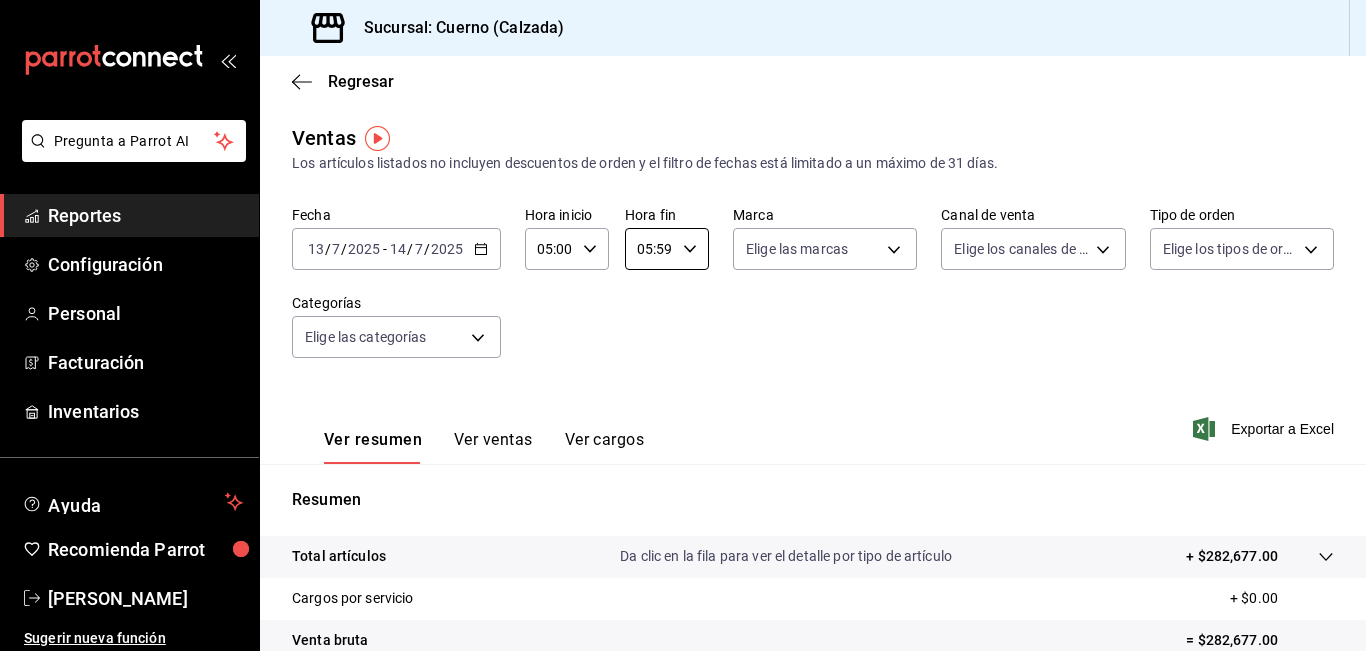 click on "05:59" at bounding box center (650, 249) 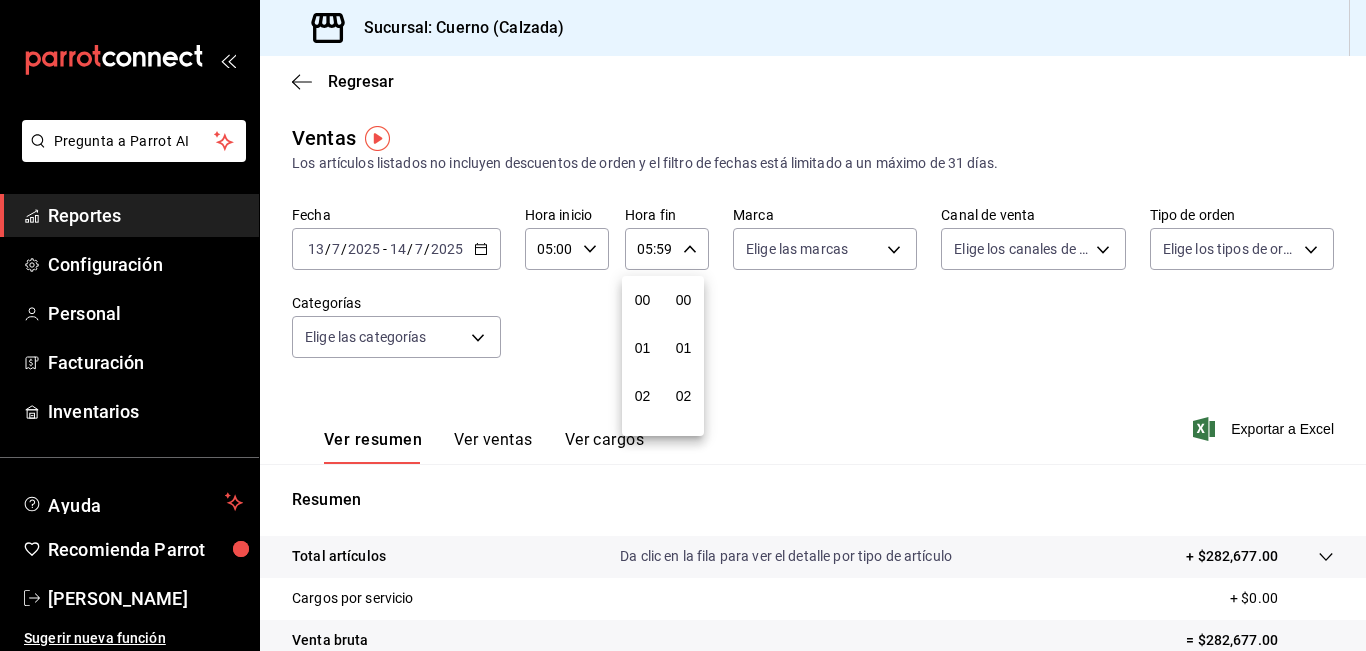 scroll, scrollTop: 240, scrollLeft: 0, axis: vertical 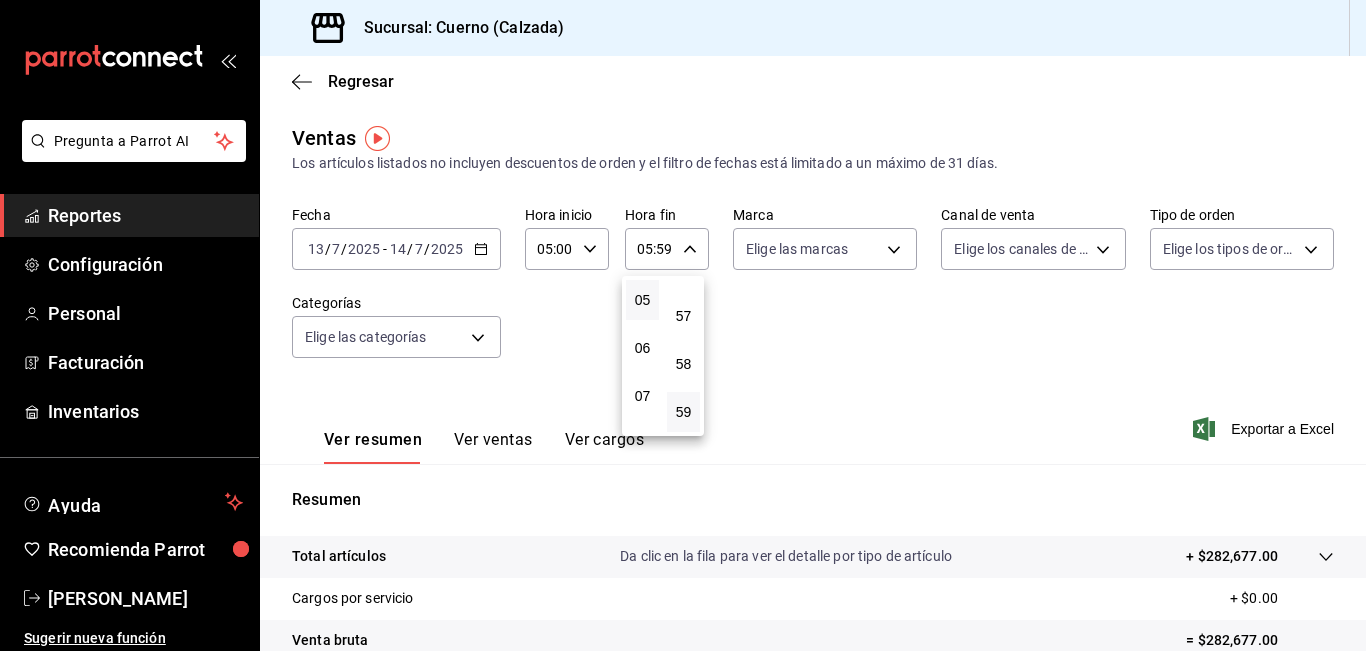 click at bounding box center (683, 325) 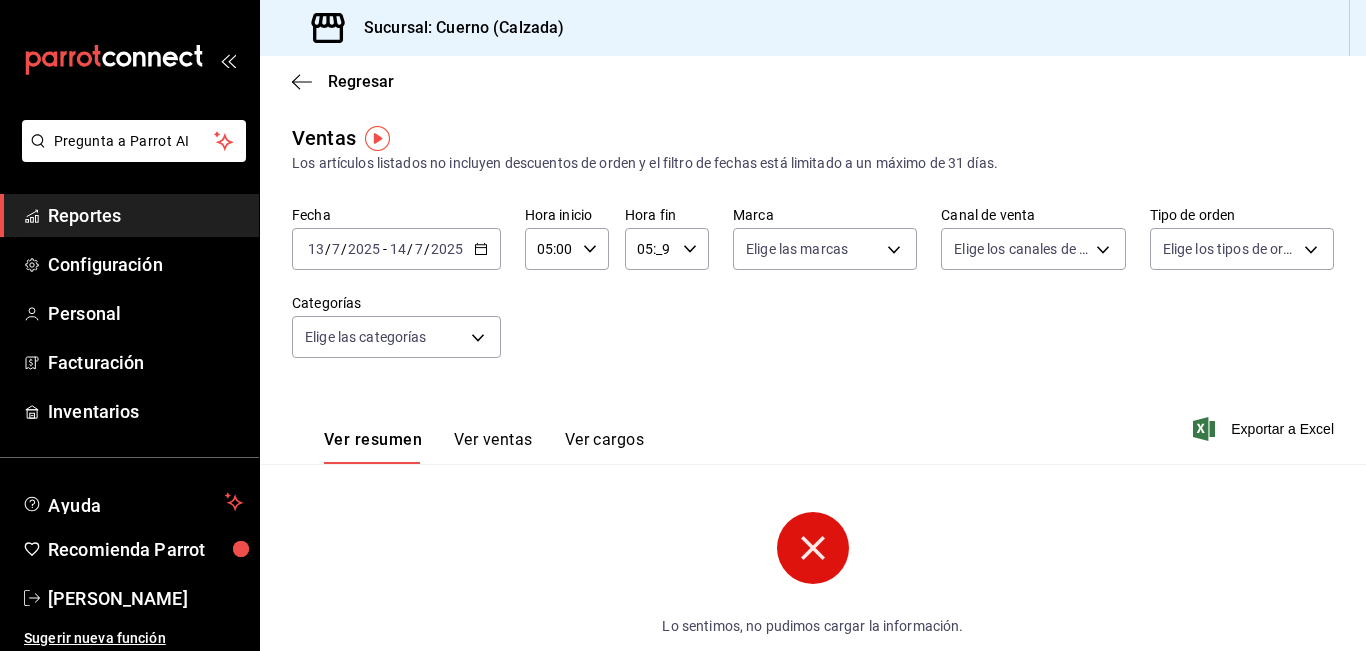click on "05:_9" at bounding box center [650, 249] 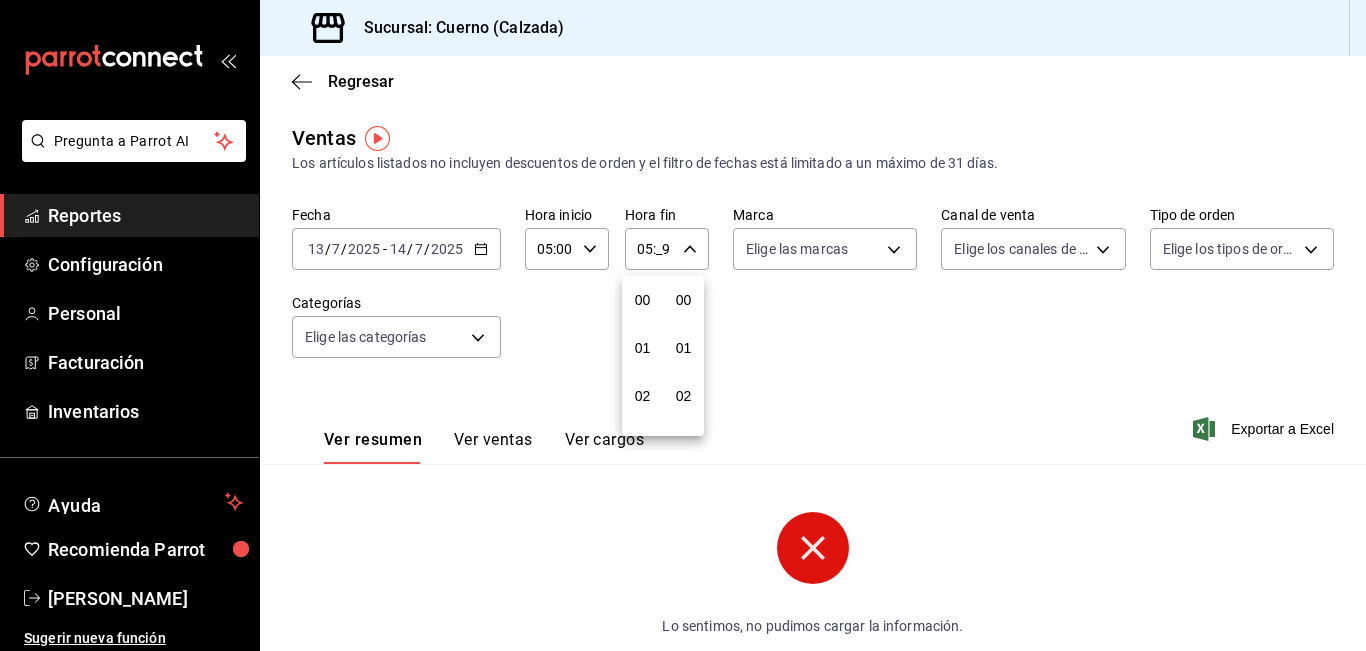 scroll, scrollTop: 240, scrollLeft: 0, axis: vertical 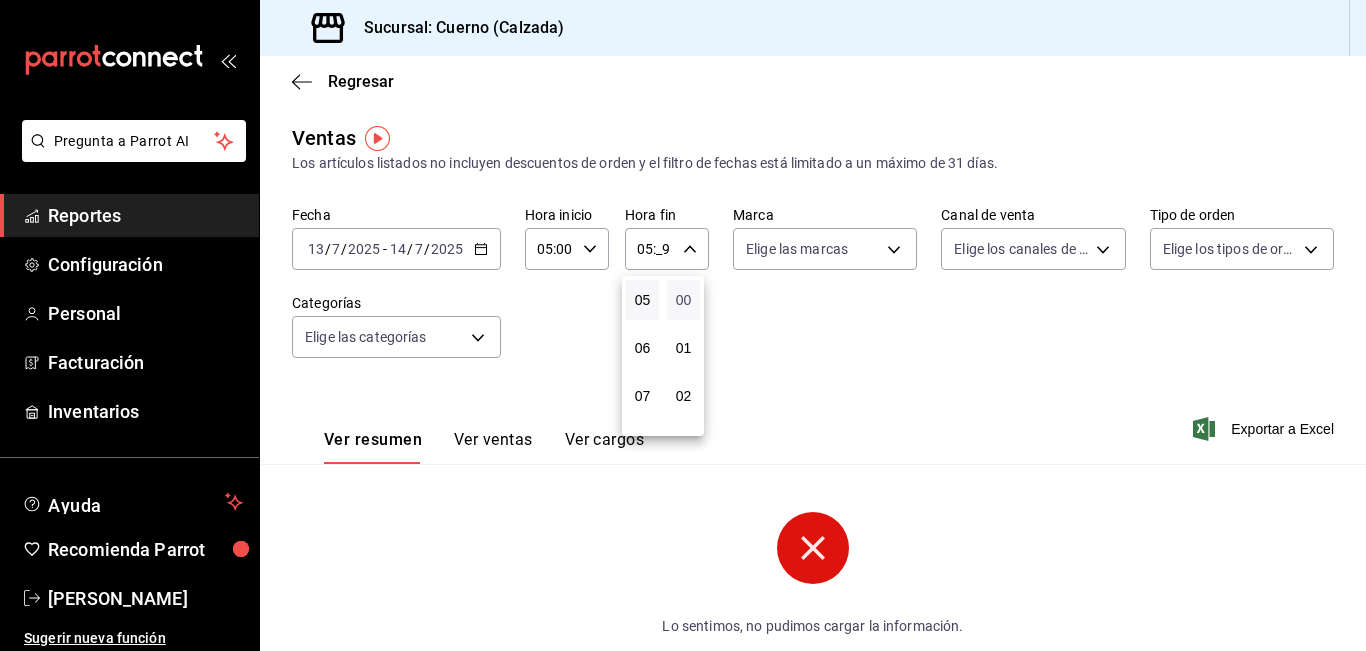 click on "00" at bounding box center (683, 300) 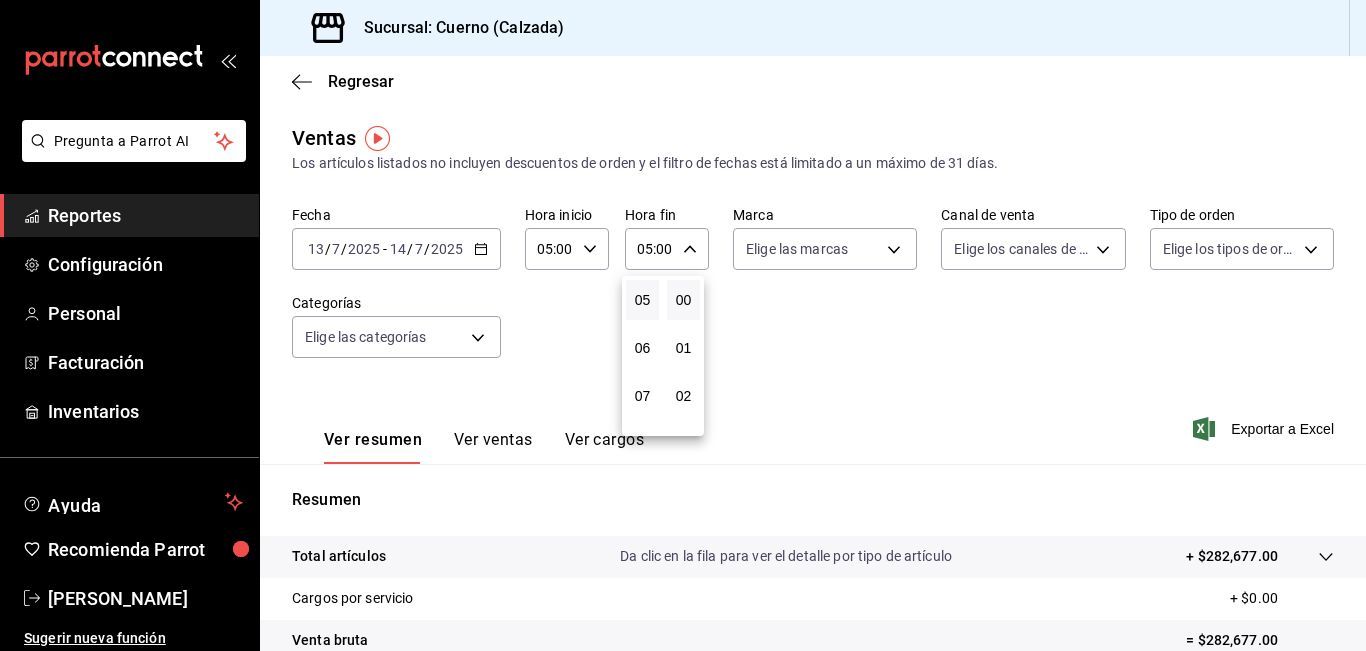 click at bounding box center (683, 325) 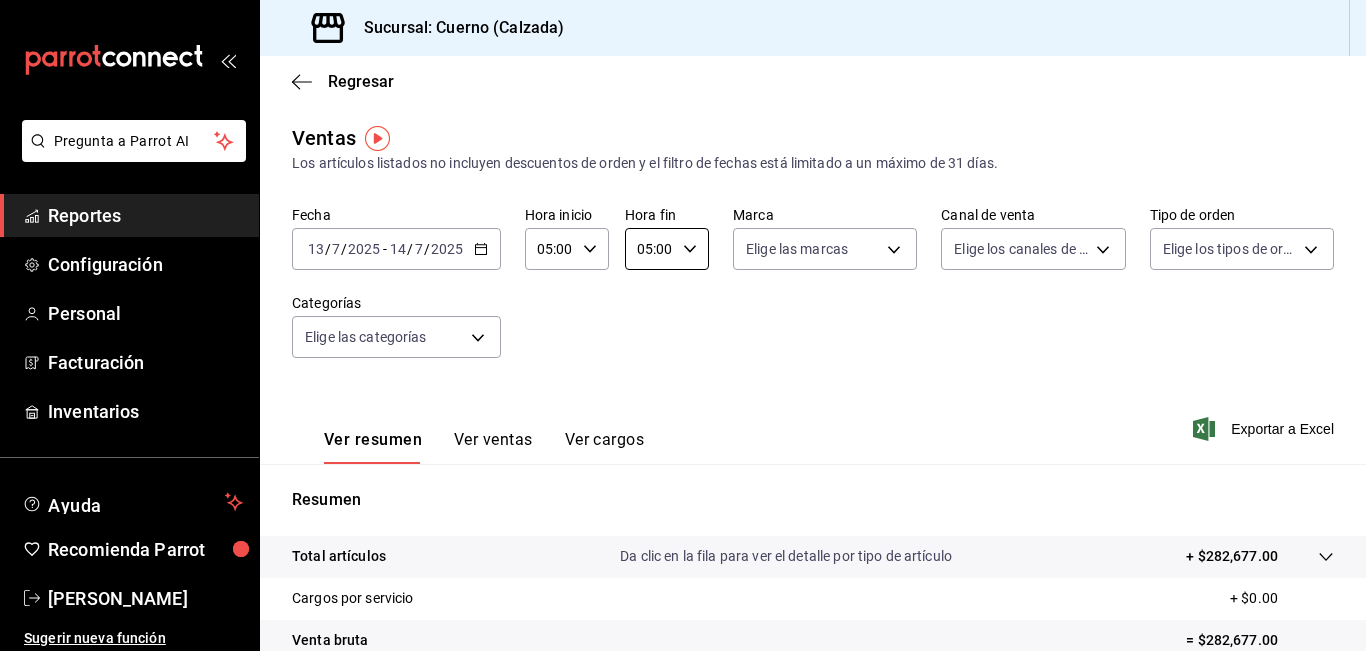 click on "Pregunta a Parrot AI Reportes   Configuración   Personal   Facturación   Inventarios   Ayuda Recomienda Parrot   [PERSON_NAME]   Sugerir nueva función   Sucursal: Cuerno ([PERSON_NAME]) Regresar Ventas Los artículos listados no incluyen descuentos de orden y el filtro de fechas está limitado a un máximo de 31 [PERSON_NAME]. Fecha [DATE] [DATE] - [DATE] [DATE] Hora inicio 05:00 Hora inicio Hora fin 05:00 Hora fin Marca Elige las marcas Canal de venta Elige los [PERSON_NAME] de venta Tipo de orden Elige los tipos de orden Categorías Elige las categorías Ver resumen Ver ventas Ver cargos Exportar a Excel Resumen Total artículos Da clic en la fila para ver el detalle por tipo de artículo + $282,677.00 Cargos por servicio + $0.00 Venta bruta = $282,677.00 Descuentos totales - $23,128.00 Certificados de regalo - $2,732.00 Venta total = $256,817.00 Impuestos - $35,423.03 Venta [PERSON_NAME] = $221,393.97 Pregunta a Parrot AI Reportes   Configuración   Personal   Facturación   Inventarios   Ayuda" at bounding box center [683, 325] 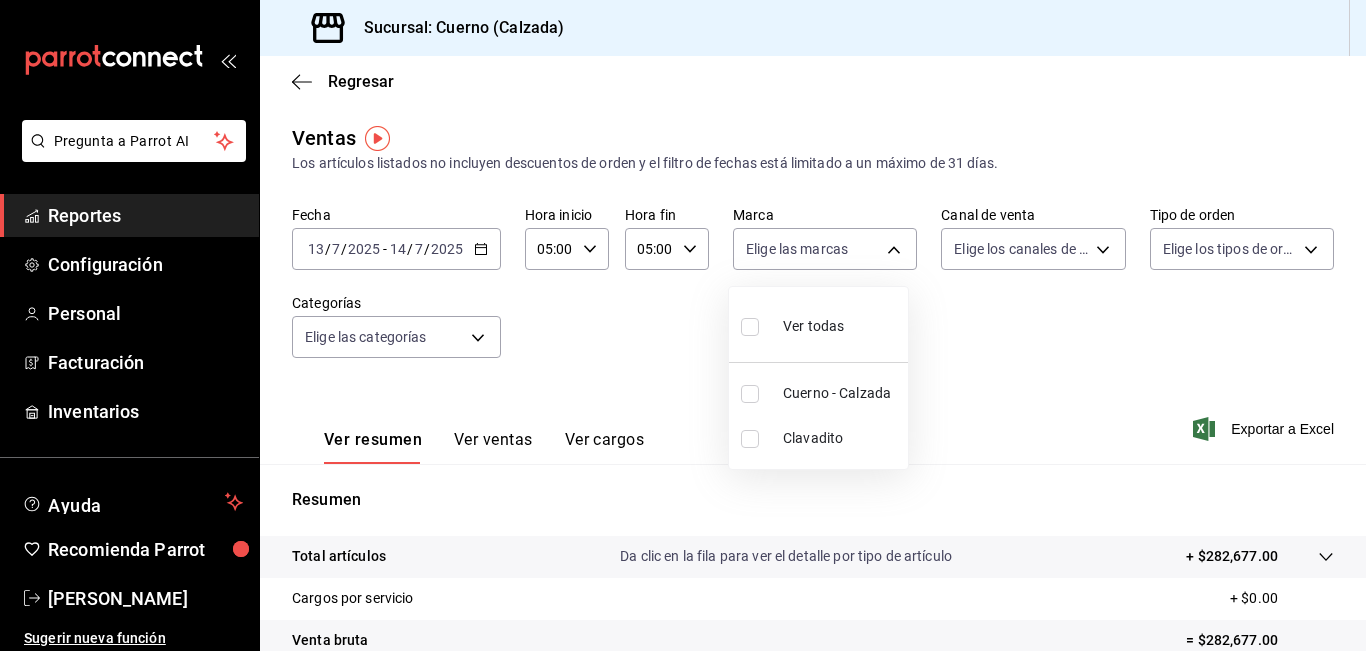 click on "Cuerno - Calzada" at bounding box center [841, 393] 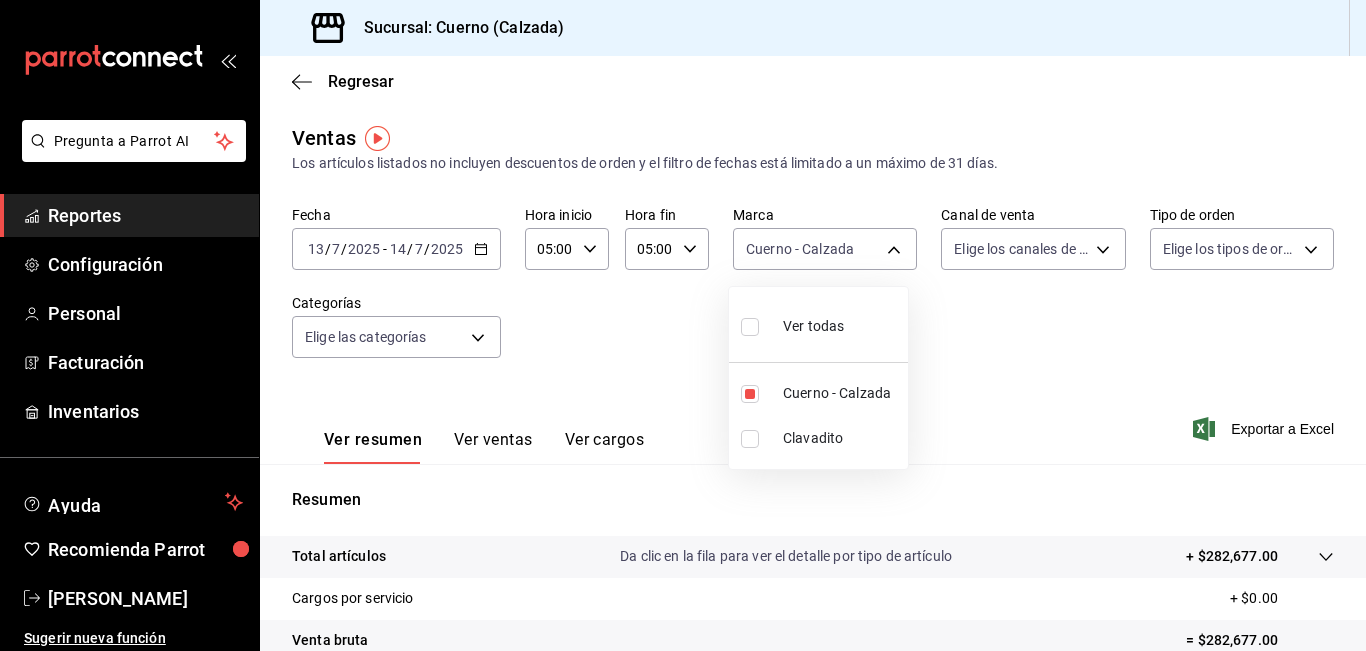 click at bounding box center (683, 325) 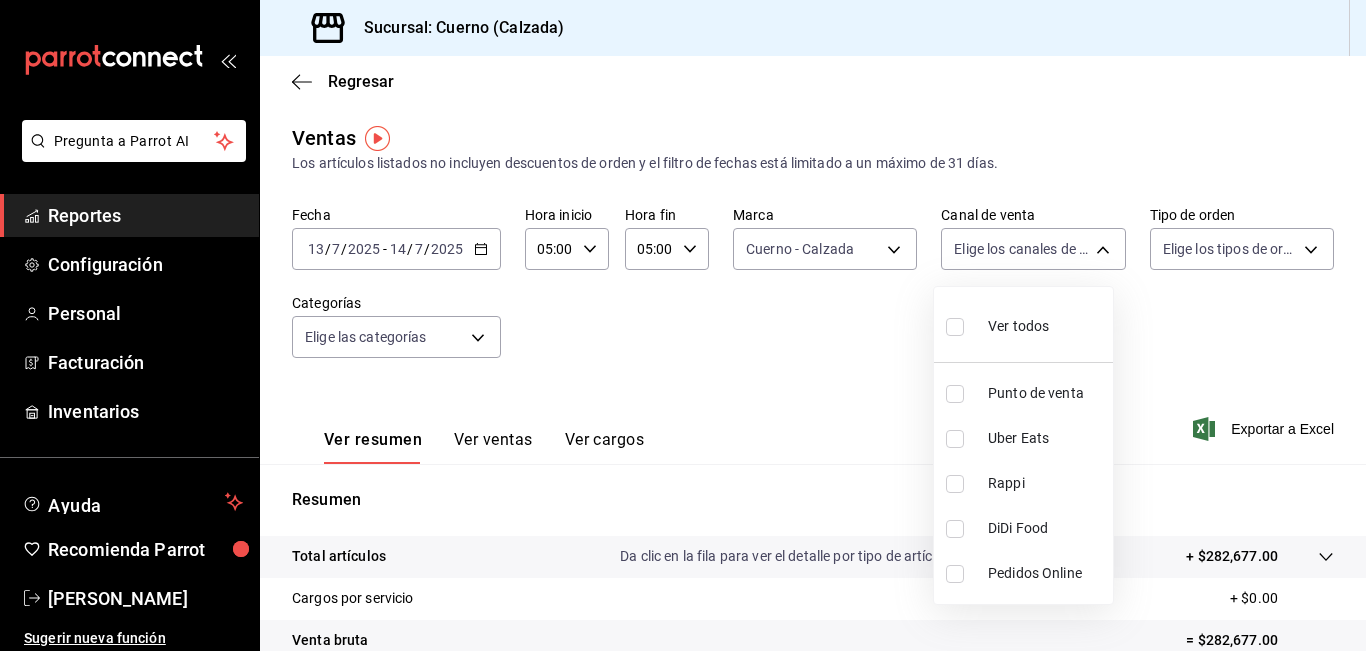 click on "Pregunta a Parrot AI Reportes   Configuración   Personal   Facturación   Inventarios   Ayuda Recomienda Parrot   [PERSON_NAME]   Sugerir nueva función   Sucursal: Cuerno ([PERSON_NAME]) Regresar Ventas Los artículos listados no incluyen descuentos de orden y el filtro de fechas está limitado a un máximo de 31 [PERSON_NAME]. Fecha [DATE] [DATE] - [DATE] [DATE] Hora inicio 05:00 Hora inicio Hora fin 05:00 Hora fin [PERSON_NAME] b7ae777b-2dfc-42e0-9650-6cefdf37a424 Canal de venta Elige los [PERSON_NAME] de venta Tipo de orden Elige los tipos de orden Categorías Elige las categorías Ver resumen Ver ventas Ver cargos Exportar a Excel Resumen Total artículos Da clic en la fila para ver el detalle por tipo de artículo + $282,677.00 Cargos por servicio + $0.00 Venta bruta = $282,677.00 Descuentos totales - $23,128.00 Certificados de regalo - $2,732.00 Venta total = $256,817.00 Impuestos - $35,423.03 Venta [PERSON_NAME] = $221,393.97 Pregunta a Parrot AI Reportes   Configuración   Personal   Facturación" at bounding box center (683, 325) 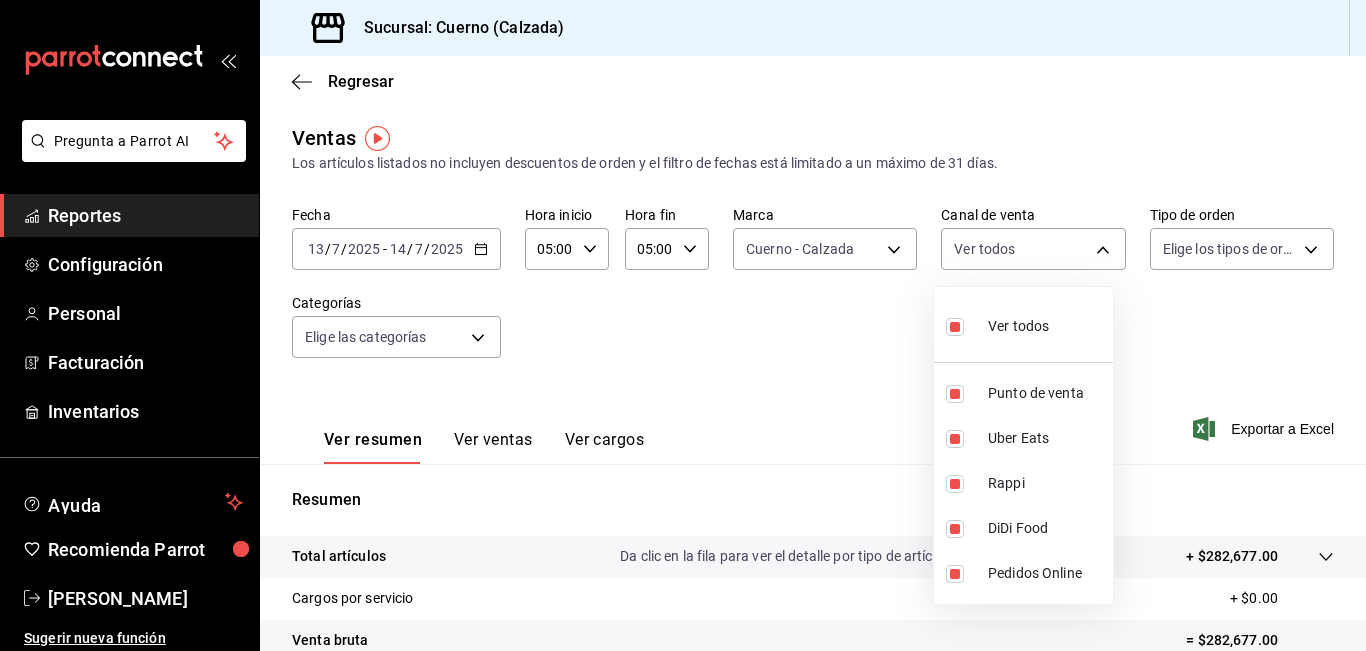 click at bounding box center (683, 325) 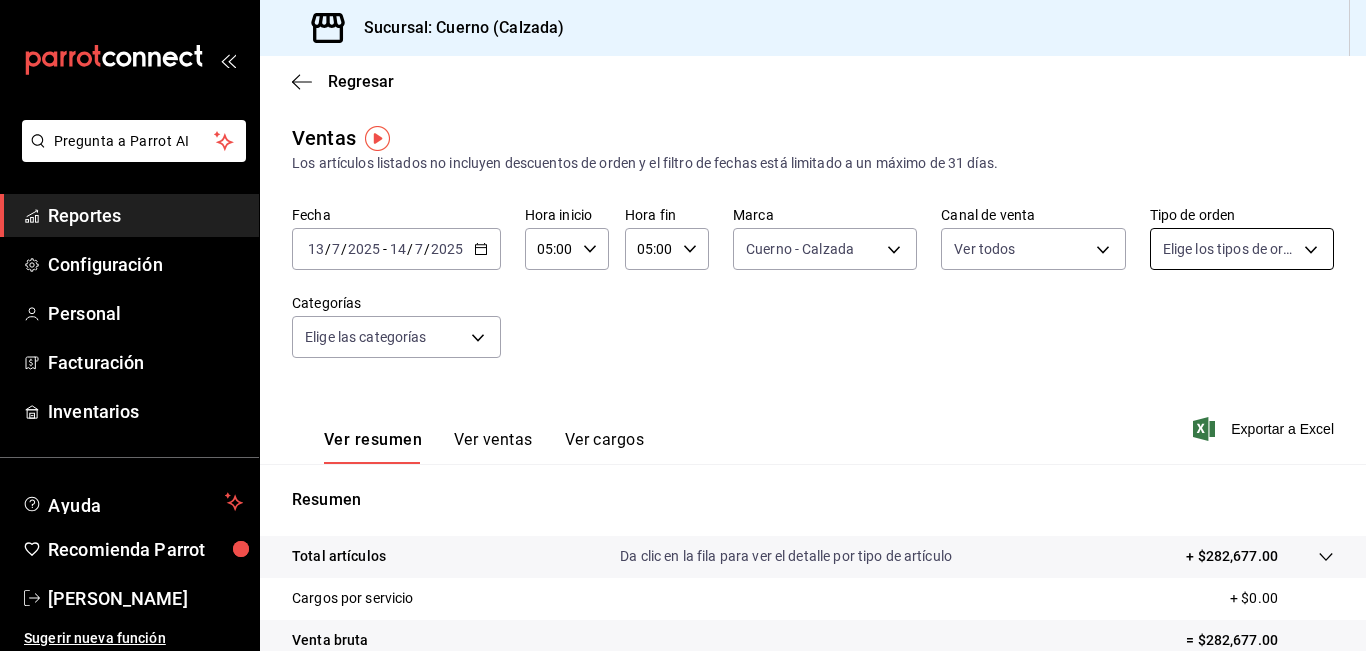 click on "Pregunta a Parrot AI Reportes   Configuración   Personal   Facturación   Inventarios   Ayuda Recomienda Parrot   [PERSON_NAME]   Sugerir nueva función   Sucursal: Cuerno ([PERSON_NAME]) Regresar Ventas Los artículos listados no incluyen descuentos de orden y el filtro de fechas está limitado a un máximo de 31 [PERSON_NAME]. Fecha [DATE] [DATE] - [DATE] [DATE] Hora inicio 05:00 Hora inicio Hora fin 05:00 Hora fin [PERSON_NAME] b7ae777b-2dfc-42e0-9650-6cefdf37a424 Canal de venta Ver todos PARROT,UBER_EATS,RAPPI,DIDI_FOOD,ONLINE Tipo de orden Elige los tipos de orden Categorías Elige las categorías Ver resumen Ver ventas Ver cargos Exportar a Excel Resumen Total artículos Da clic en la fila para ver el detalle por tipo de artículo + $282,677.00 Cargos por servicio + $0.00 Venta bruta = $282,677.00 Descuentos totales - $23,128.00 Certificados de regalo - $2,732.00 Venta total = $256,817.00 Impuestos - $35,423.03 Venta [PERSON_NAME] = $221,393.97 Pregunta a Parrot AI Reportes   Configuración" at bounding box center (683, 325) 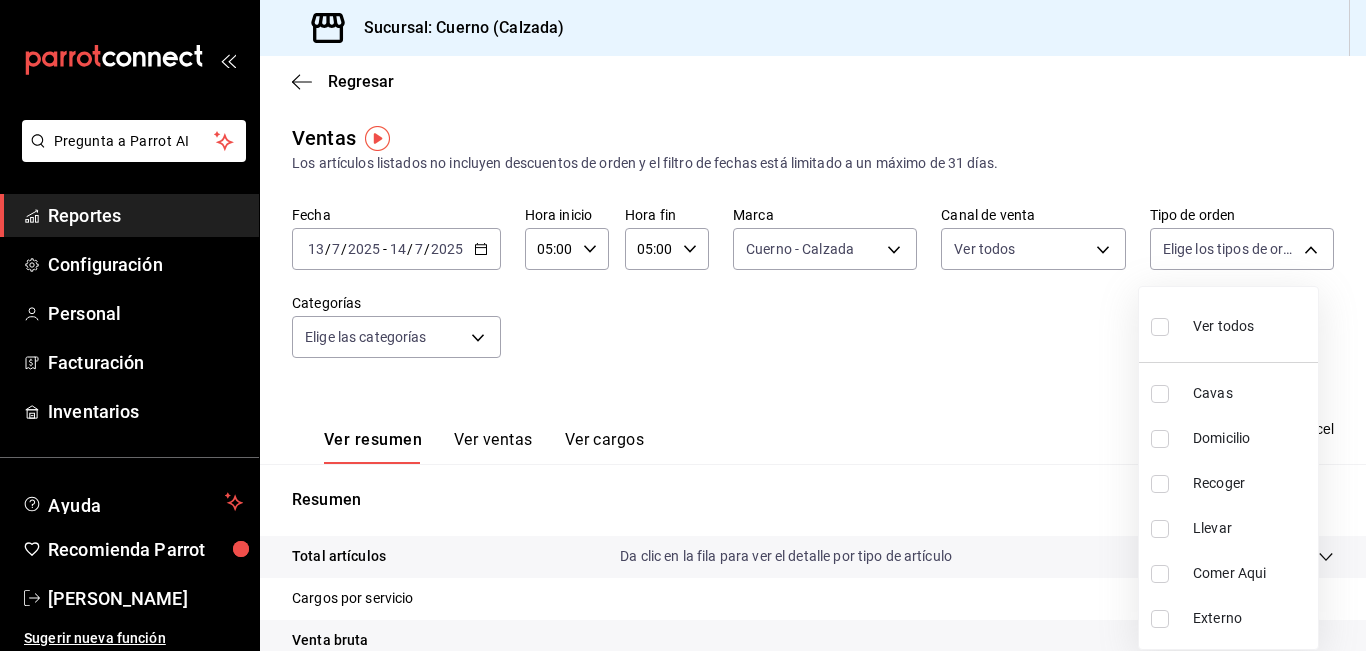 click on "Ver todos" at bounding box center (1223, 326) 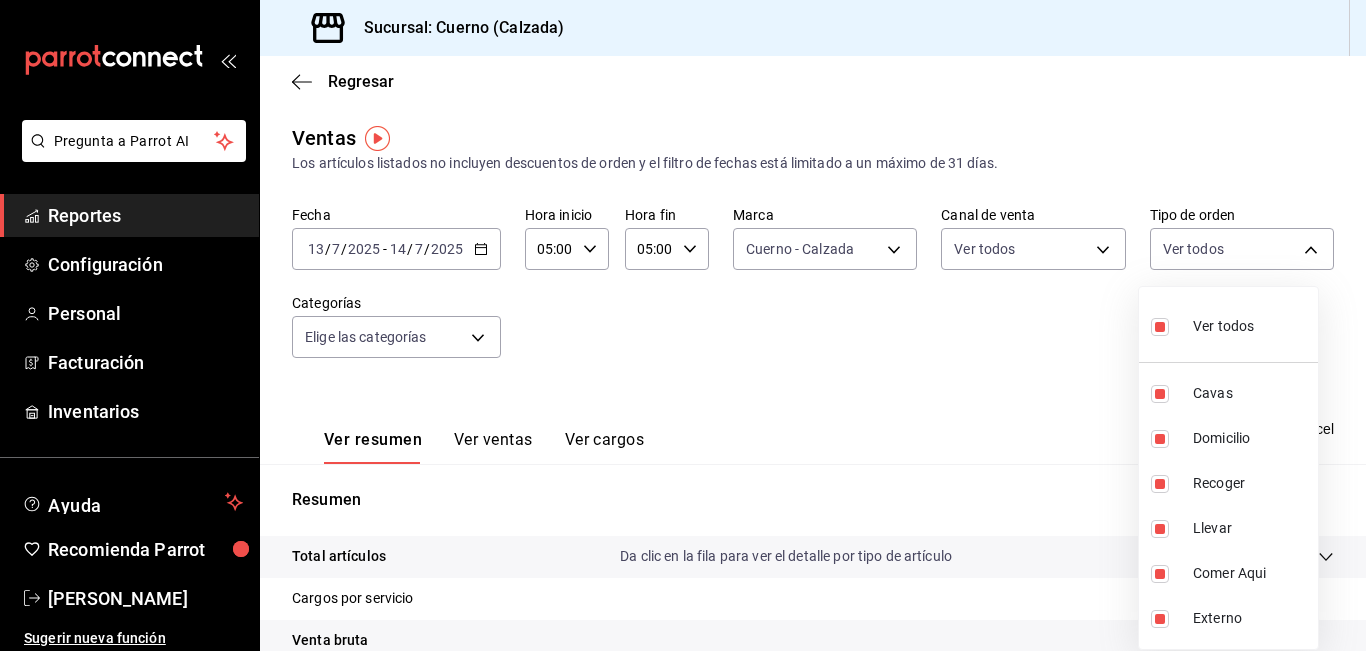 click at bounding box center [683, 325] 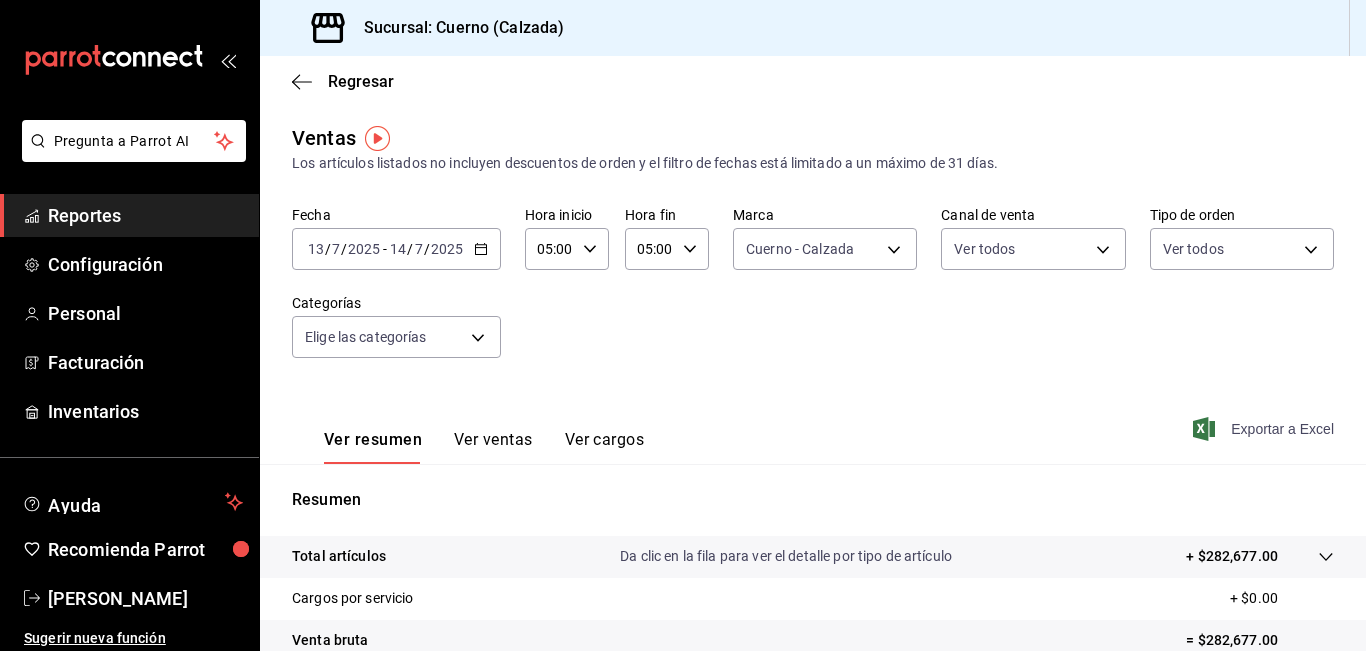 click on "Exportar a Excel" at bounding box center (1265, 429) 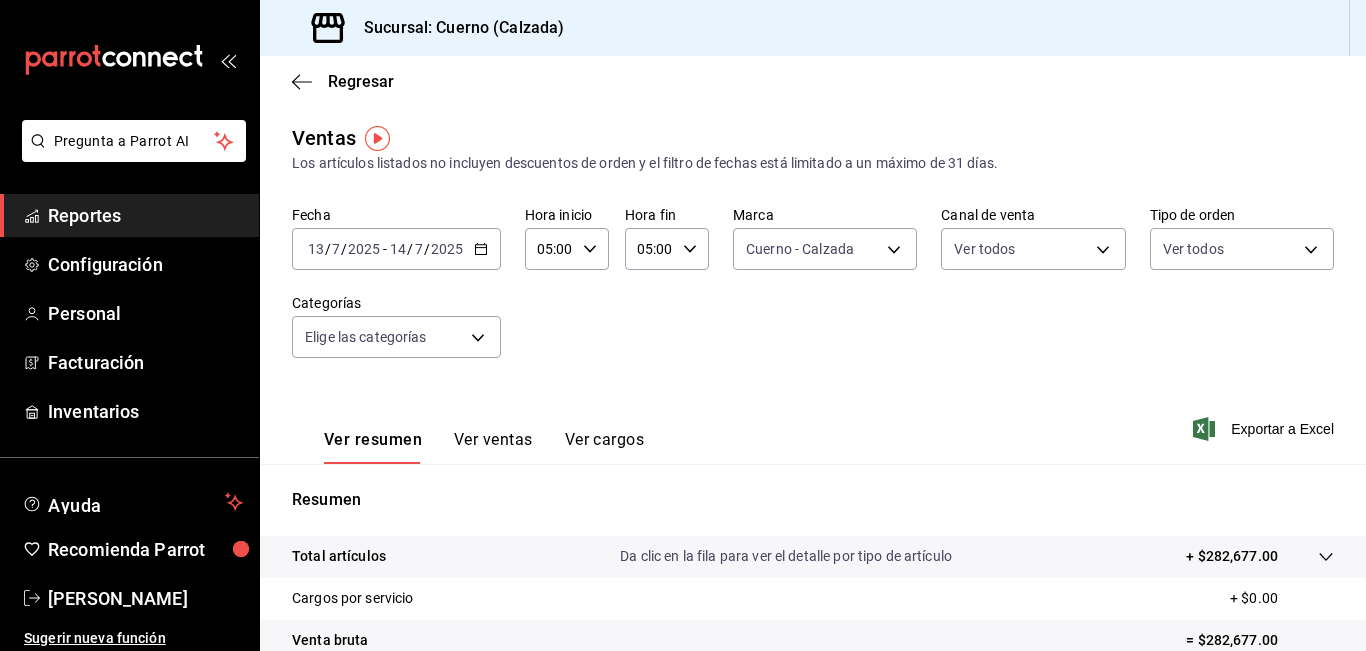 click on "Reportes" at bounding box center (145, 215) 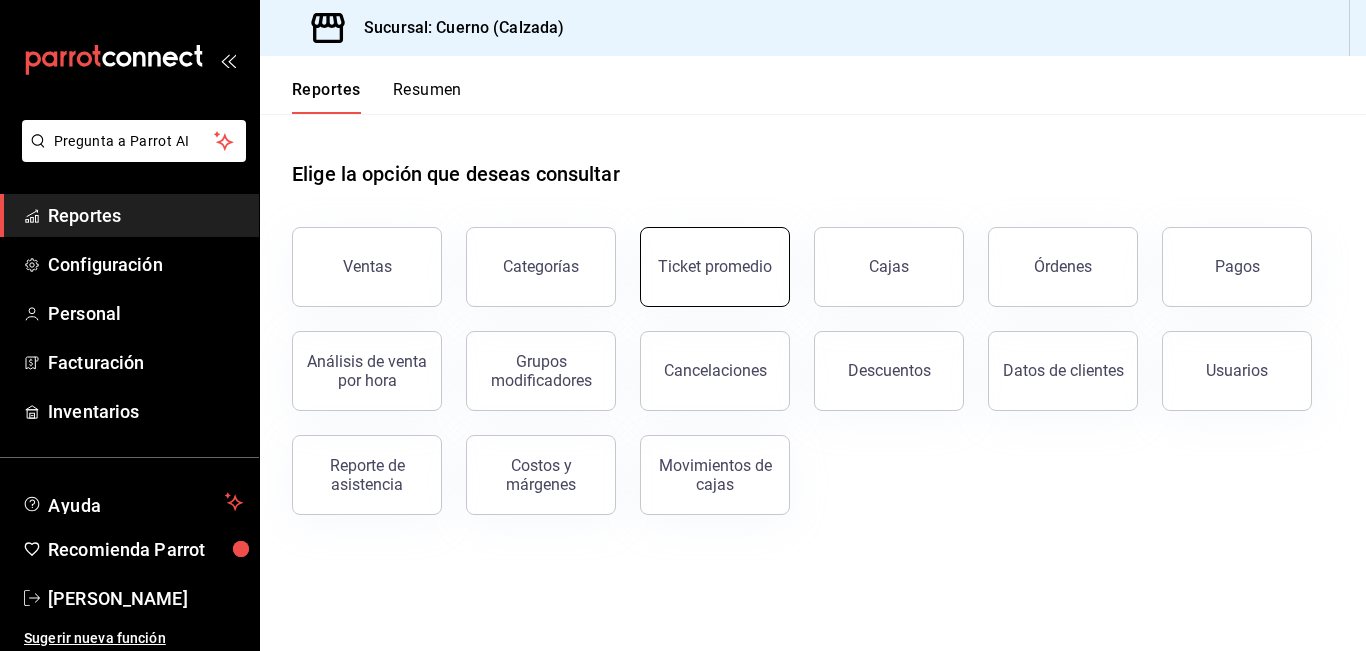 click on "Ticket promedio" at bounding box center (715, 266) 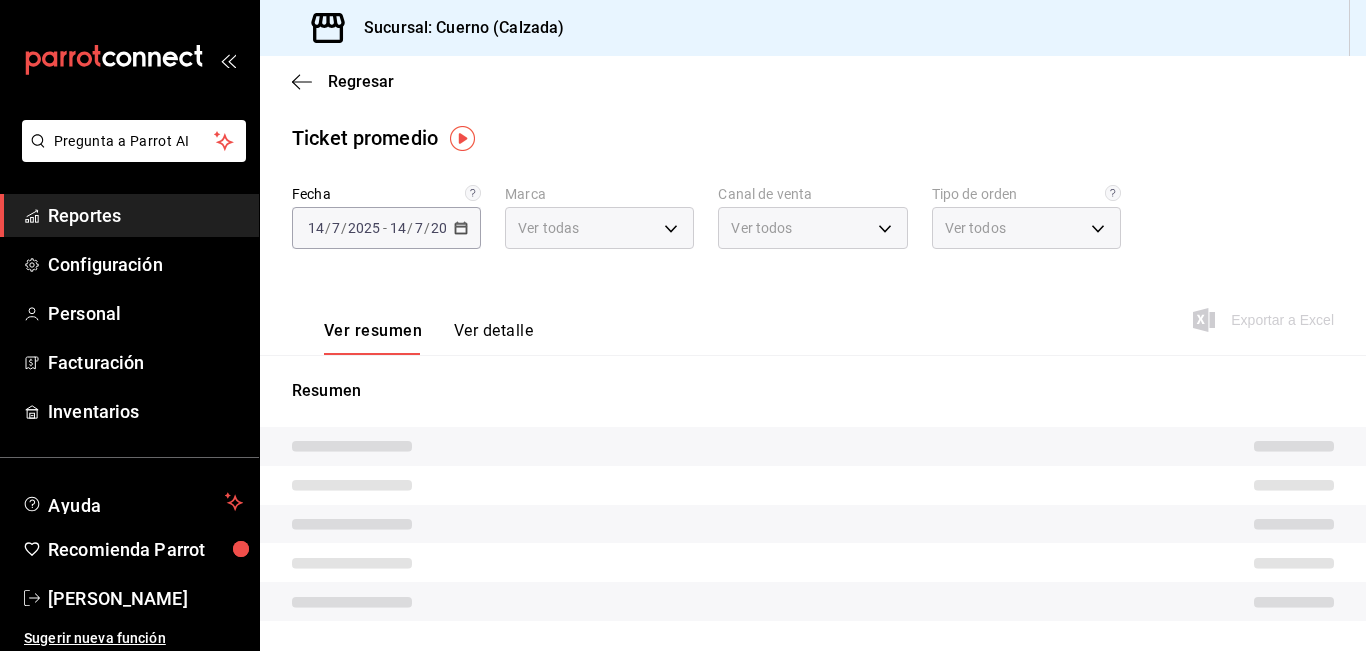 type on "b7ae777b-2dfc-42e0-9650-6cefdf37a424,c000f1c0-fb9f-4016-8e6a-f0d1e83e893d" 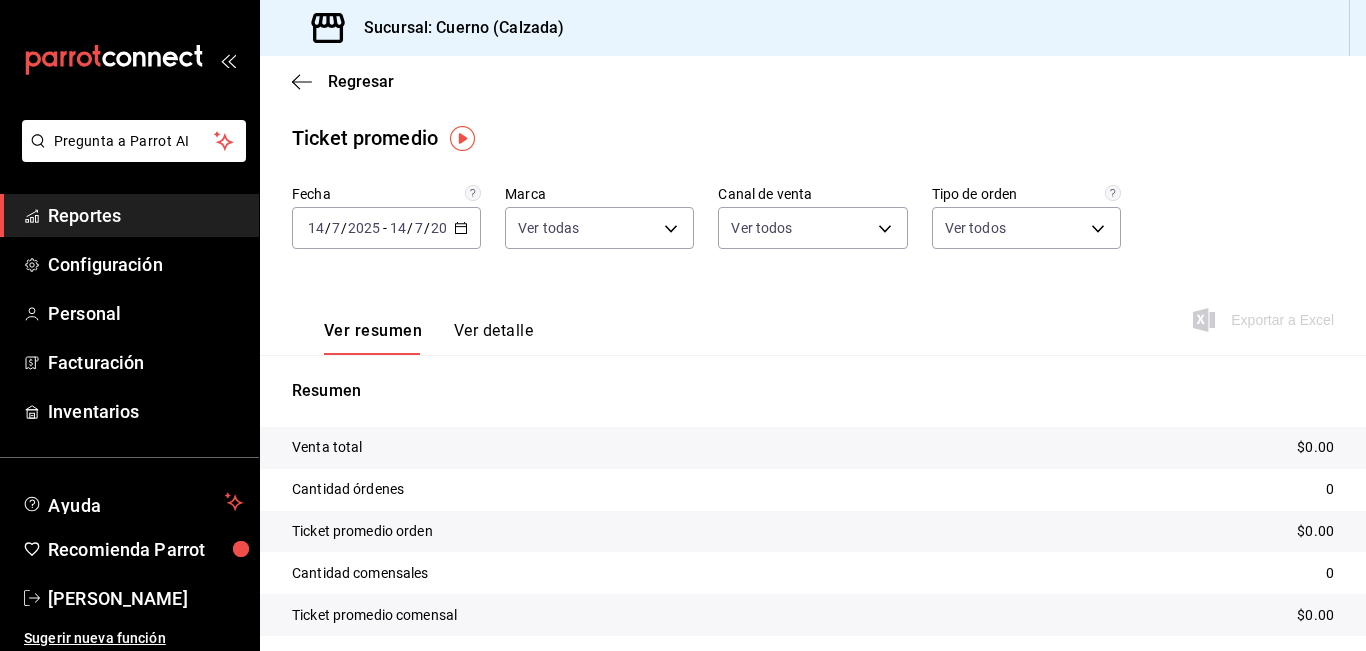 click 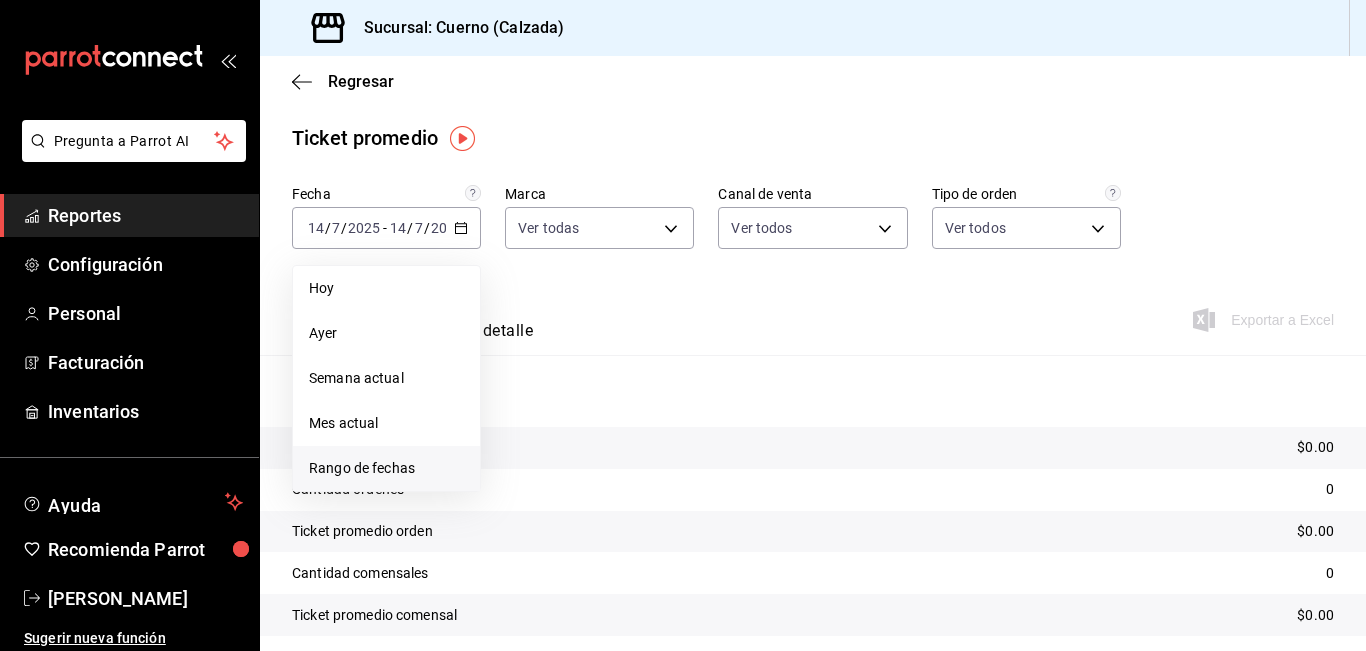 click on "Rango de fechas" at bounding box center [386, 468] 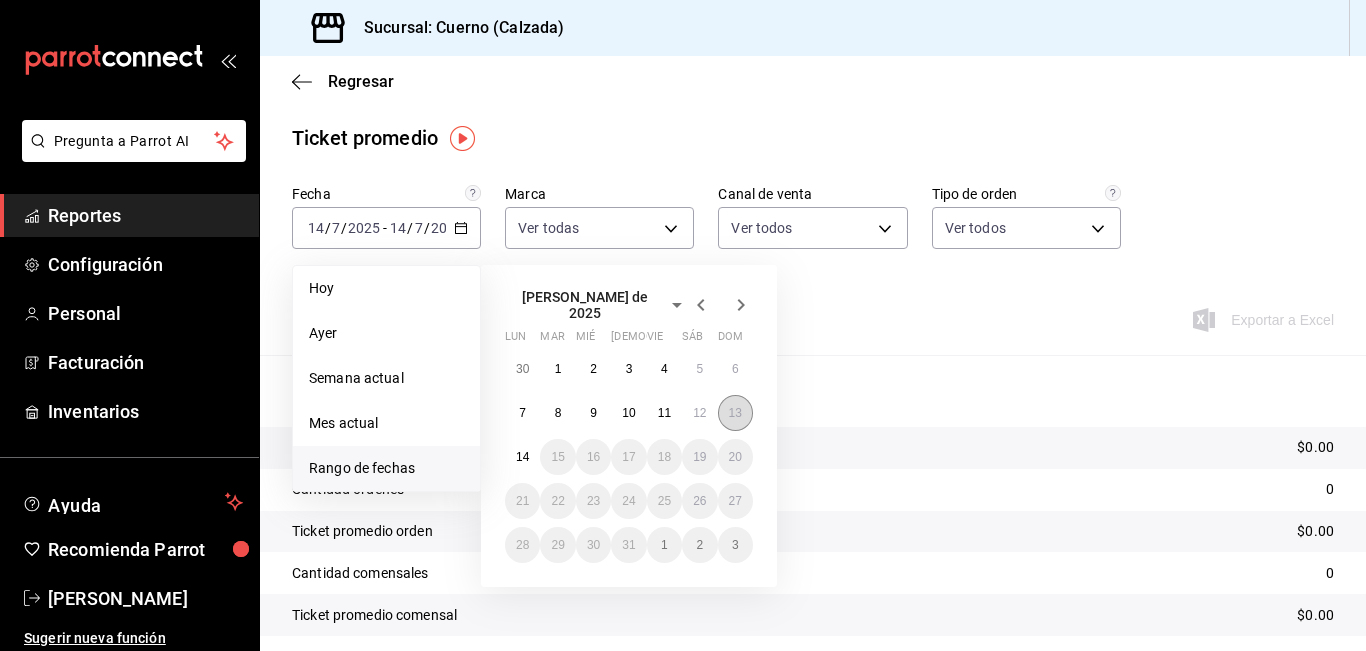 click on "13" at bounding box center (735, 413) 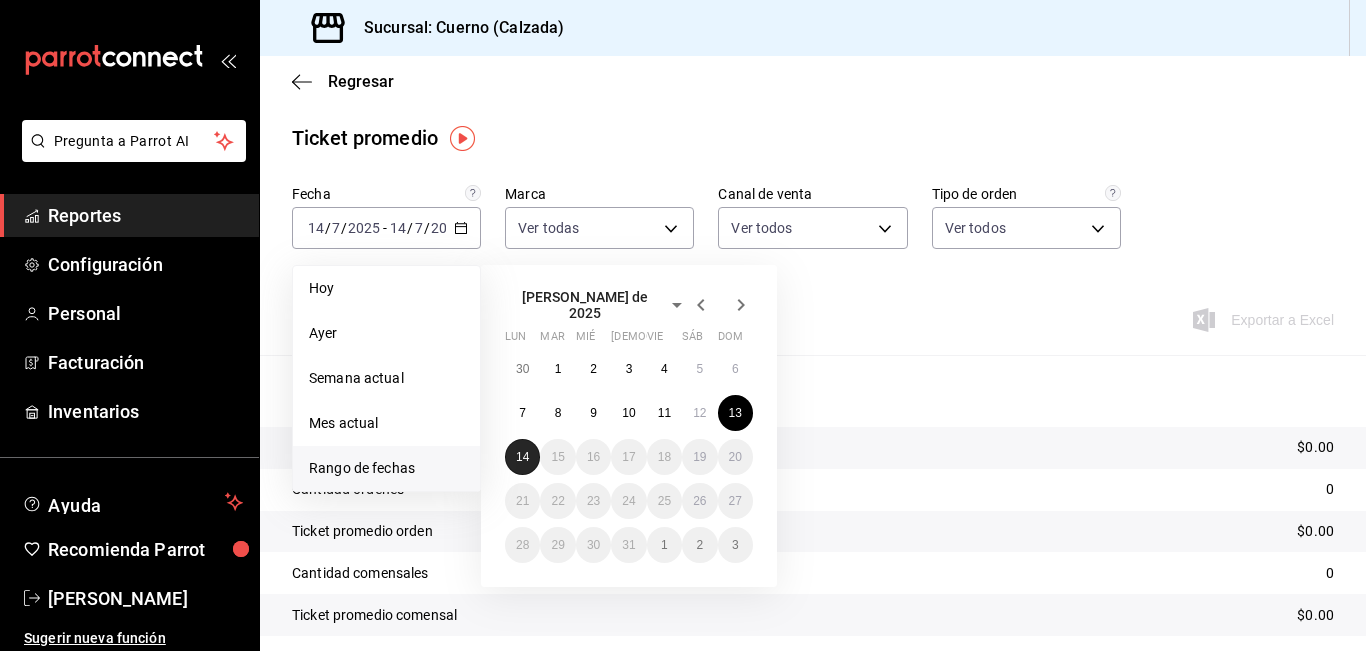 click on "14" at bounding box center (522, 457) 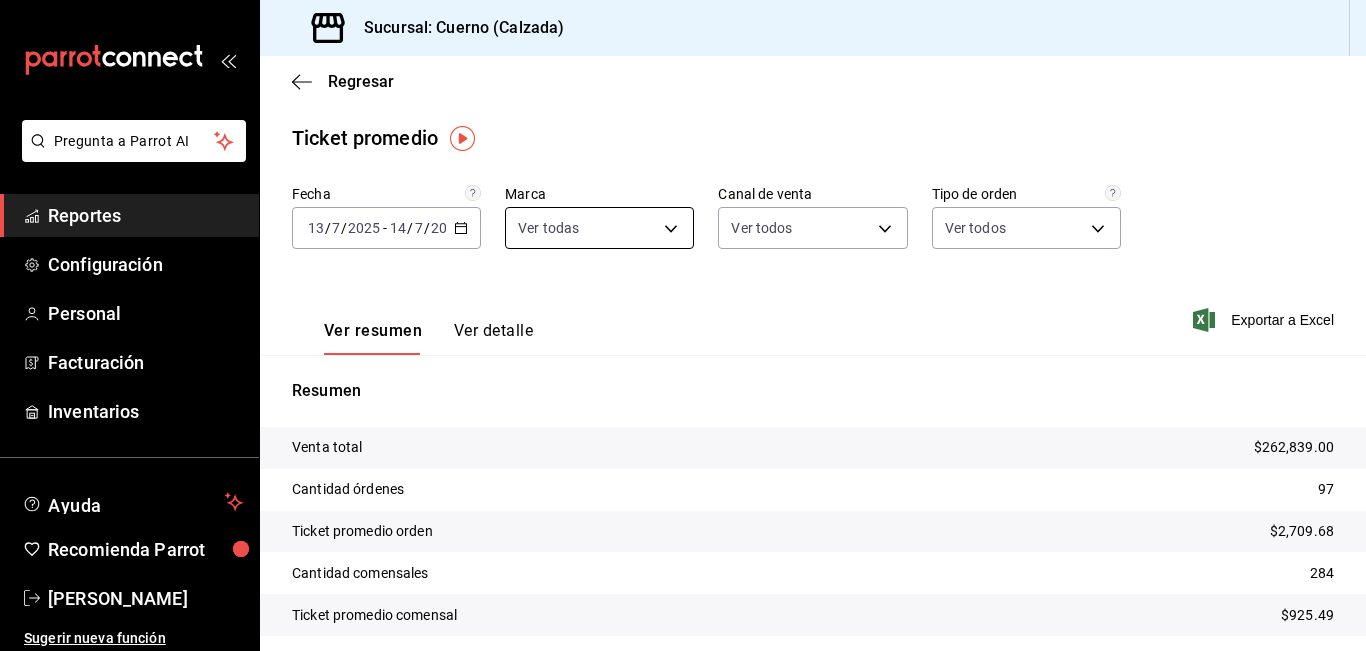 click on "Pregunta a Parrot AI Reportes   Configuración   Personal   Facturación   Inventarios   Ayuda Recomienda Parrot   [PERSON_NAME]   Sugerir nueva función   Sucursal: Cuerno ([PERSON_NAME]) Regresar Ticket promedio   Fecha [DATE] [DATE] - [DATE] [DATE] Marca Ver todas b7ae777b-2dfc-42e0-9650-6cefdf37a424,c000f1c0-fb9f-4016-8e6a-f0d1e83e893d Canal de venta Ver todos PARROT,UBER_EATS,RAPPI,DIDI_FOOD,ONLINE   Tipo de orden Ver todos 45550569-3ed2-40ec-865f-a78a43aad0fb,ed9744db-0daf-4564-a5b3-b3442505d928,23f9ebf9-ce40-481f-afef-c682005fdbff,8a1bfa5e-67f3-4bcb-b017-e126af94ad2c,be3cae9e-7f89-4ef9-b896-a2ee7b1a0349,EXTERNAL Ver resumen Ver detalle Exportar a Excel Resumen Venta total $262,839.00 Cantidad órdenes 97 Ticket promedio orden $2,709.68 Cantidad comensales 284 Ticket promedio comensal $925.49 Pregunta a Parrot AI Reportes   Configuración   Personal   Facturación   Inventarios   Ayuda Recomienda Parrot   [PERSON_NAME]   Sugerir nueva función   Ver video tutorial Ir a video" at bounding box center [683, 325] 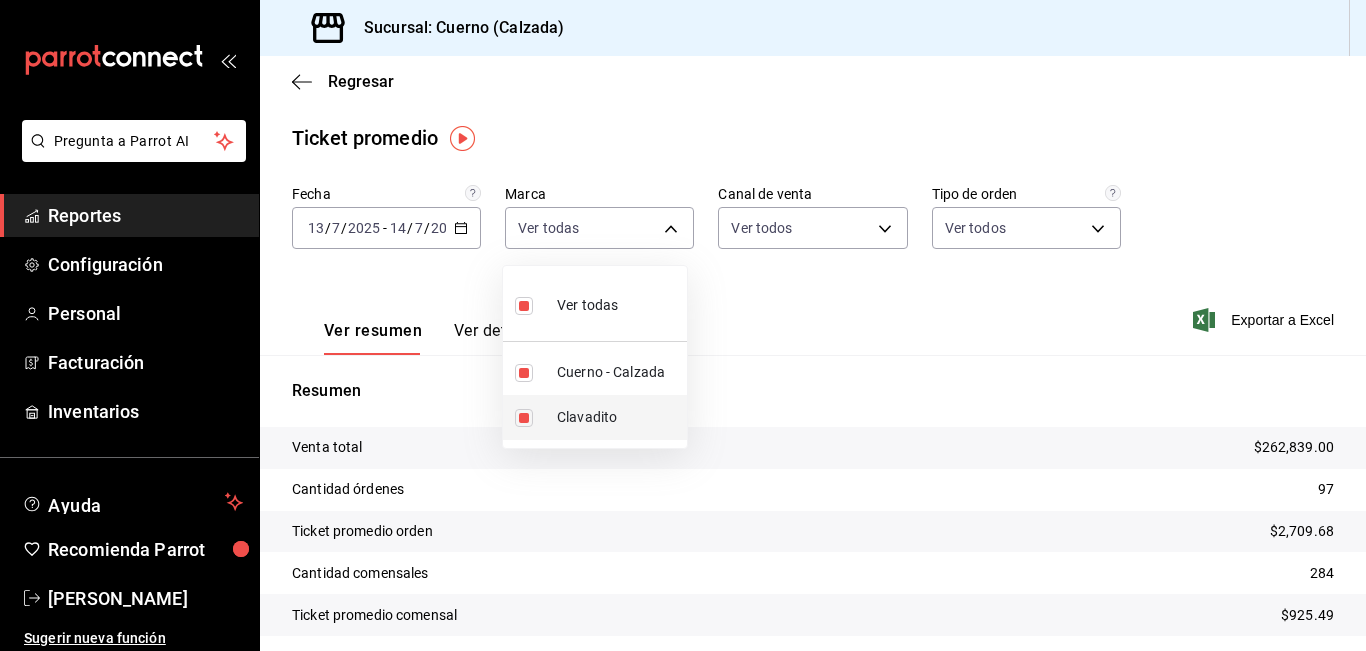 click on "Clavadito" at bounding box center (618, 417) 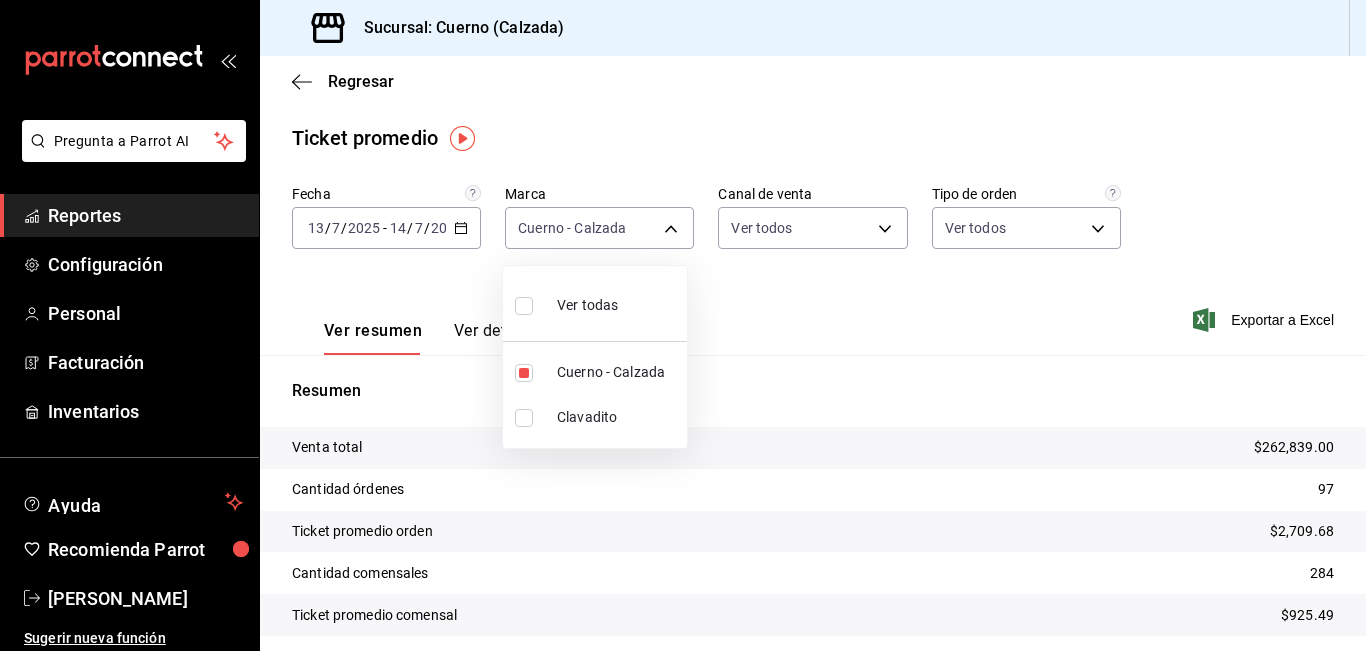 click at bounding box center (683, 325) 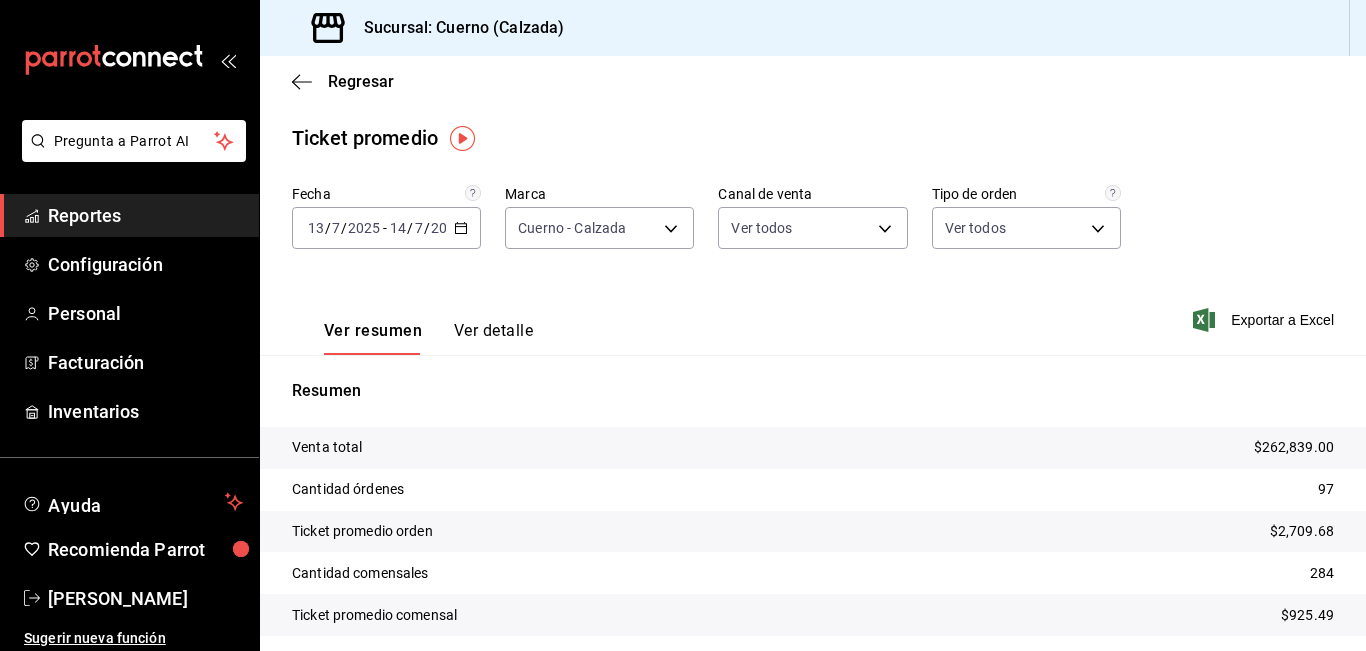 click on "Ver resumen Ver detalle Exportar a Excel" at bounding box center (813, 314) 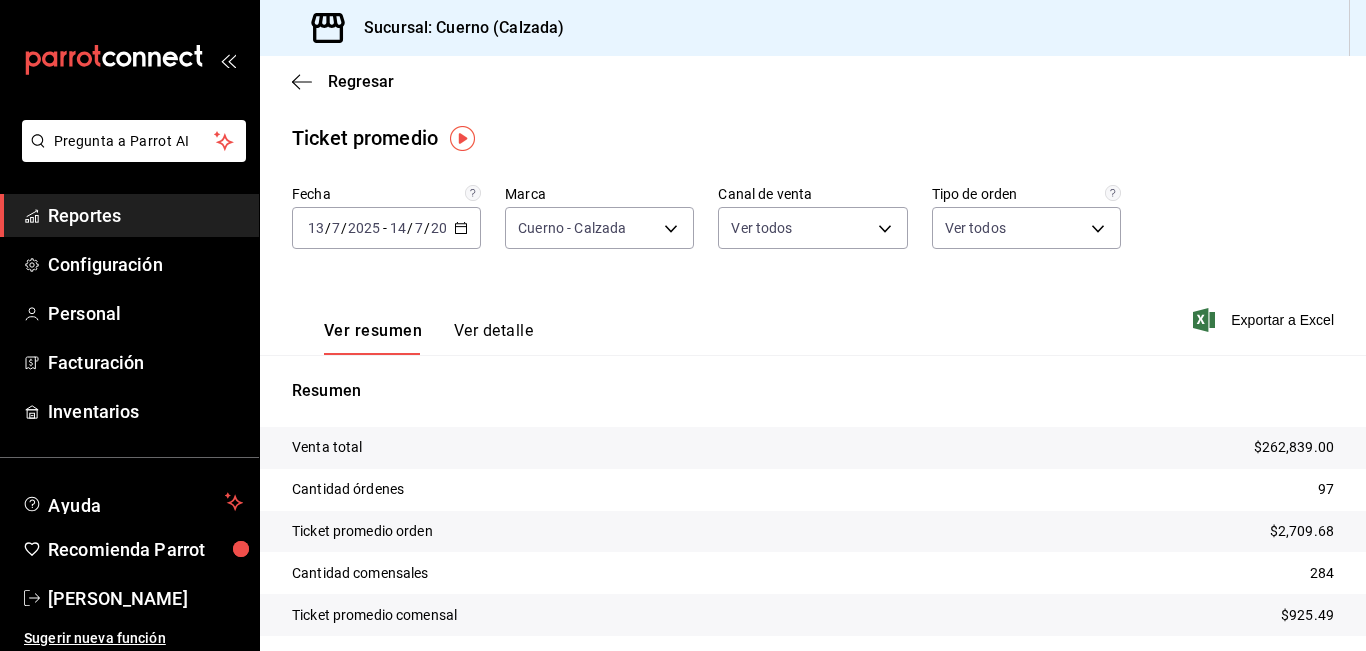 click 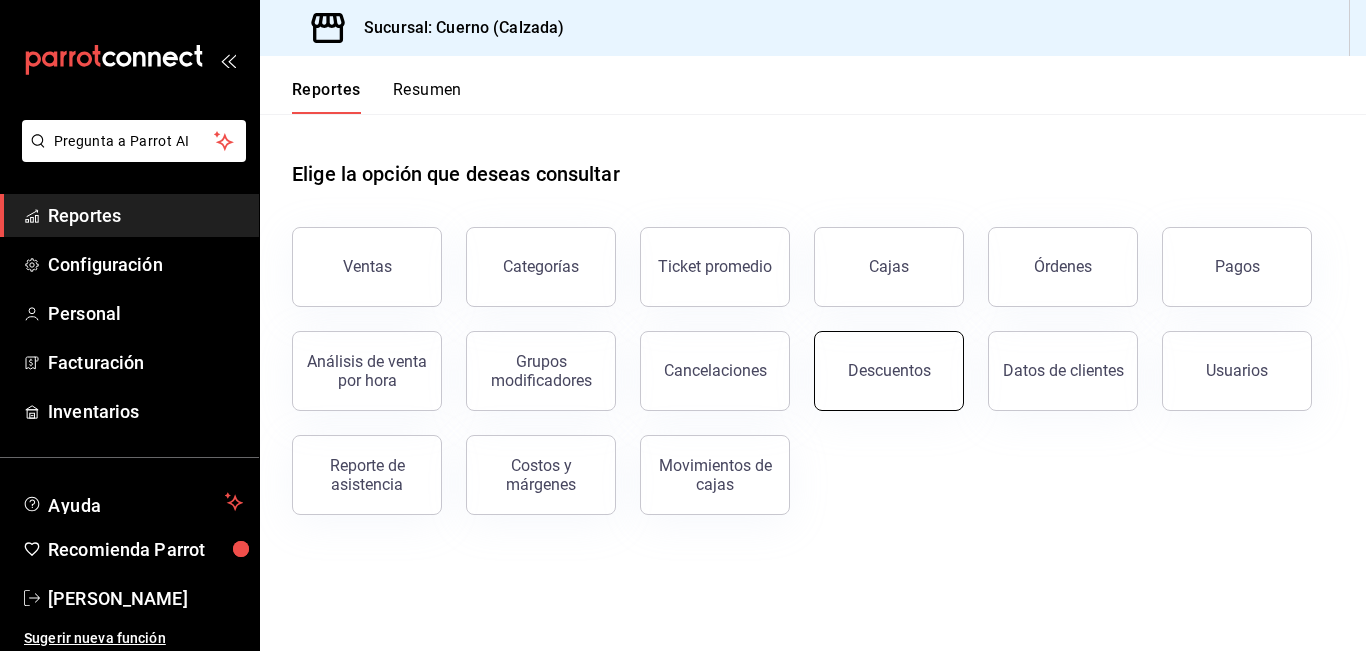 click on "Descuentos" at bounding box center [889, 371] 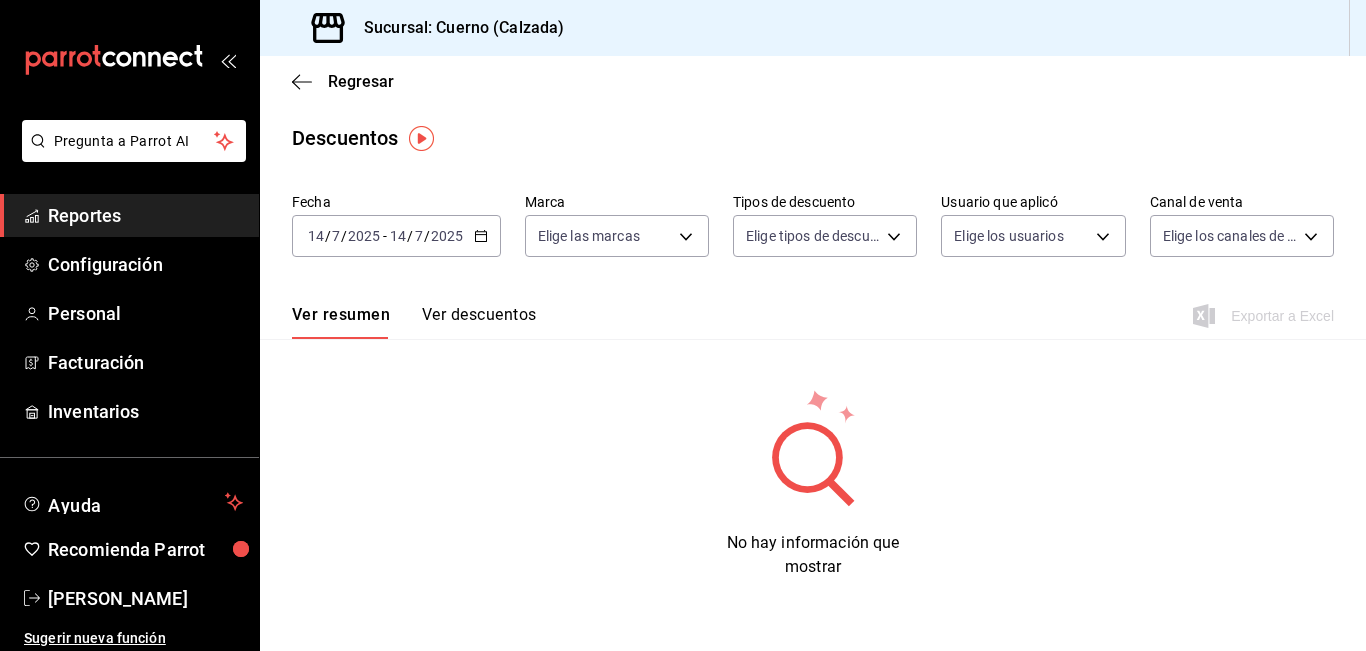 click 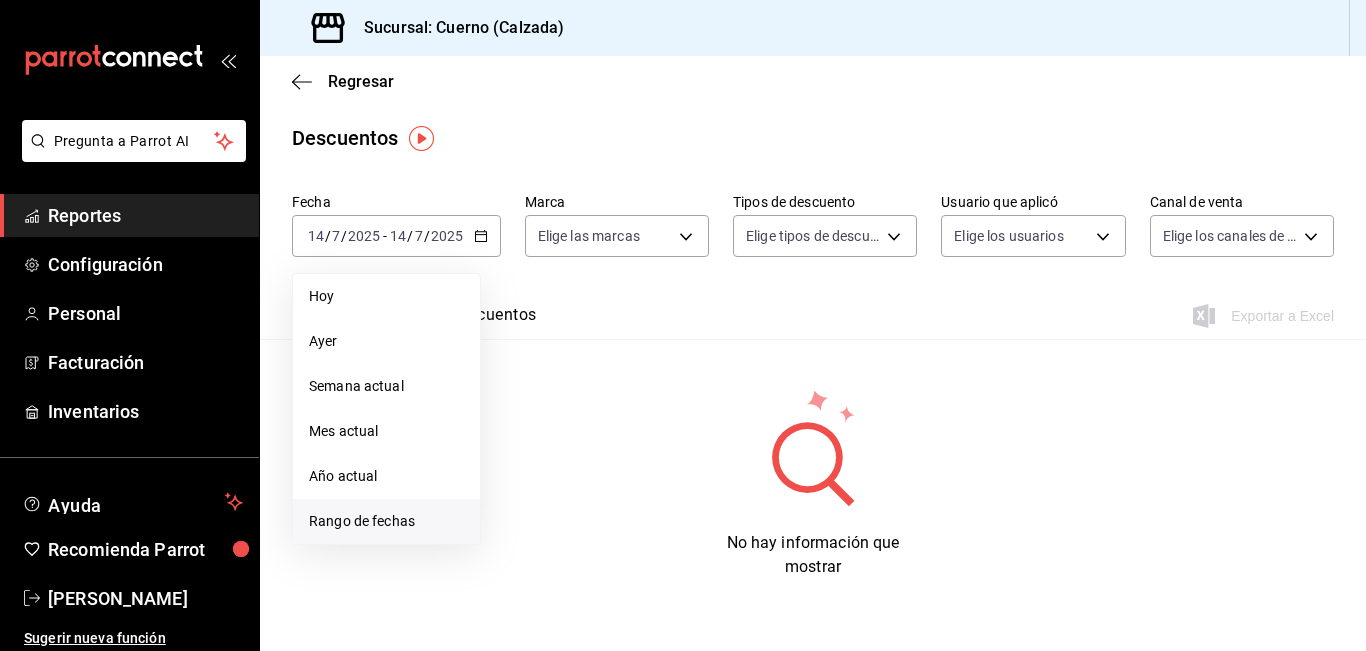 click on "Rango de fechas" at bounding box center (386, 521) 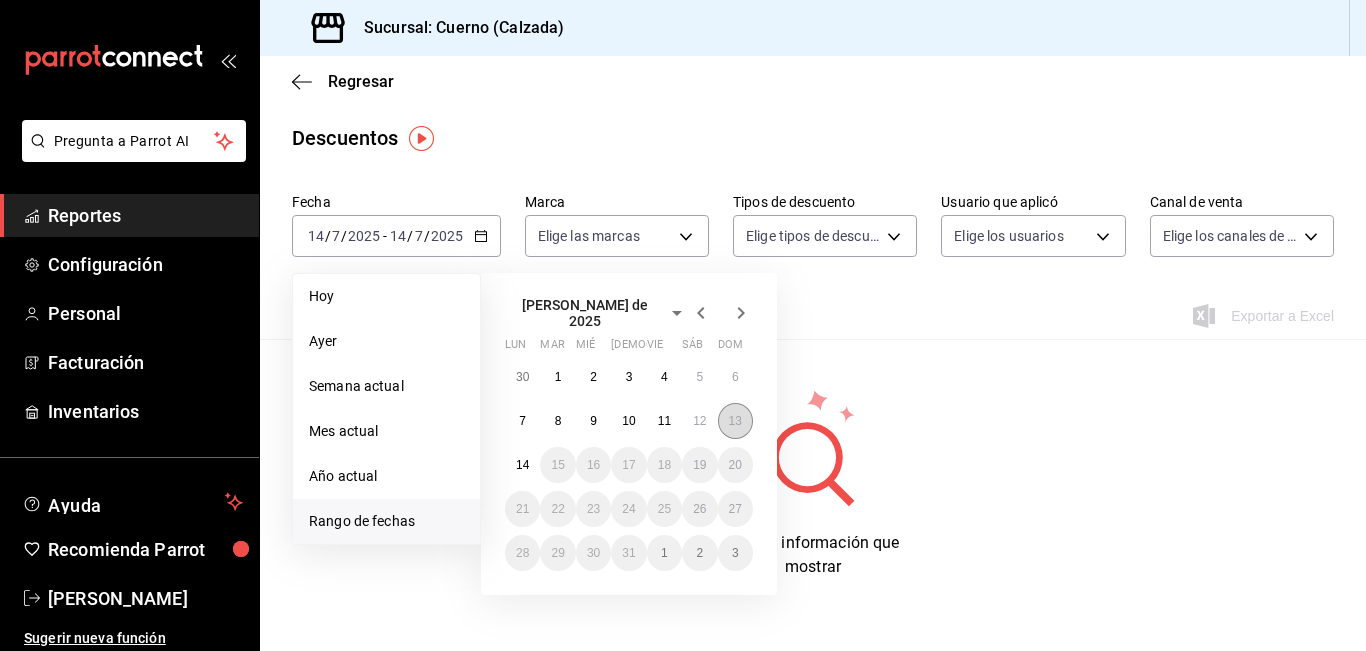 click on "13" at bounding box center (735, 421) 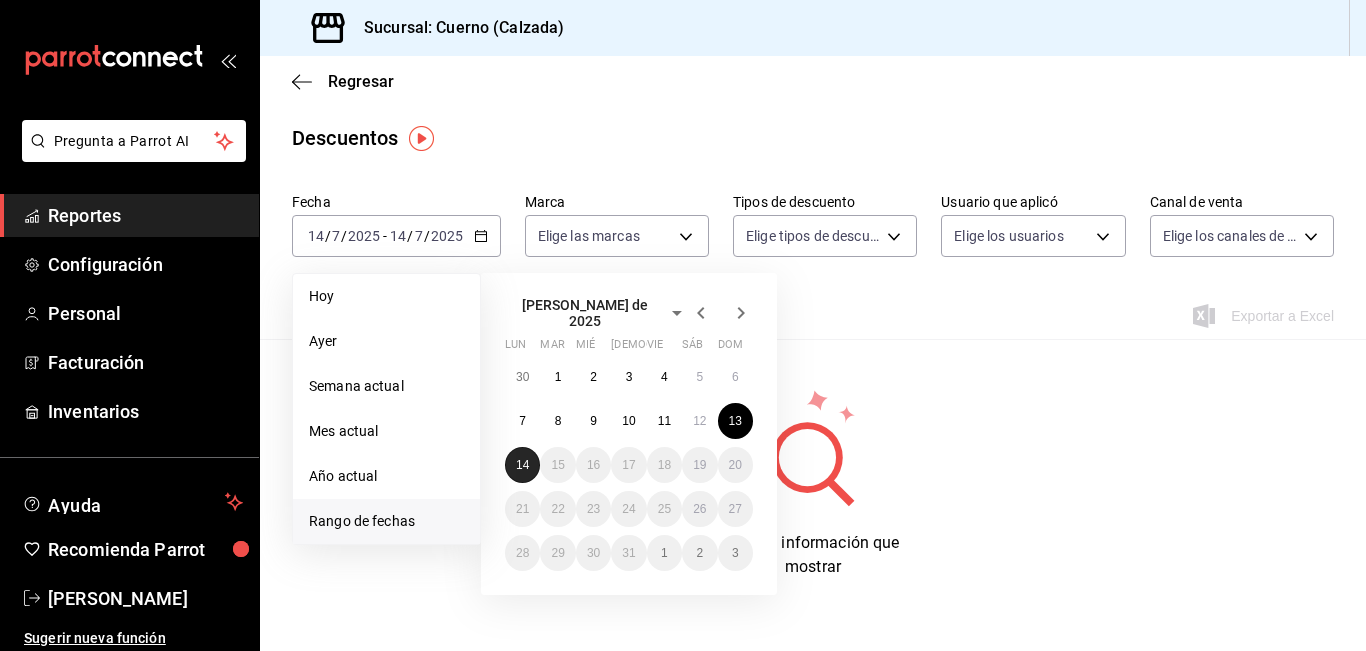 click on "14" at bounding box center [522, 465] 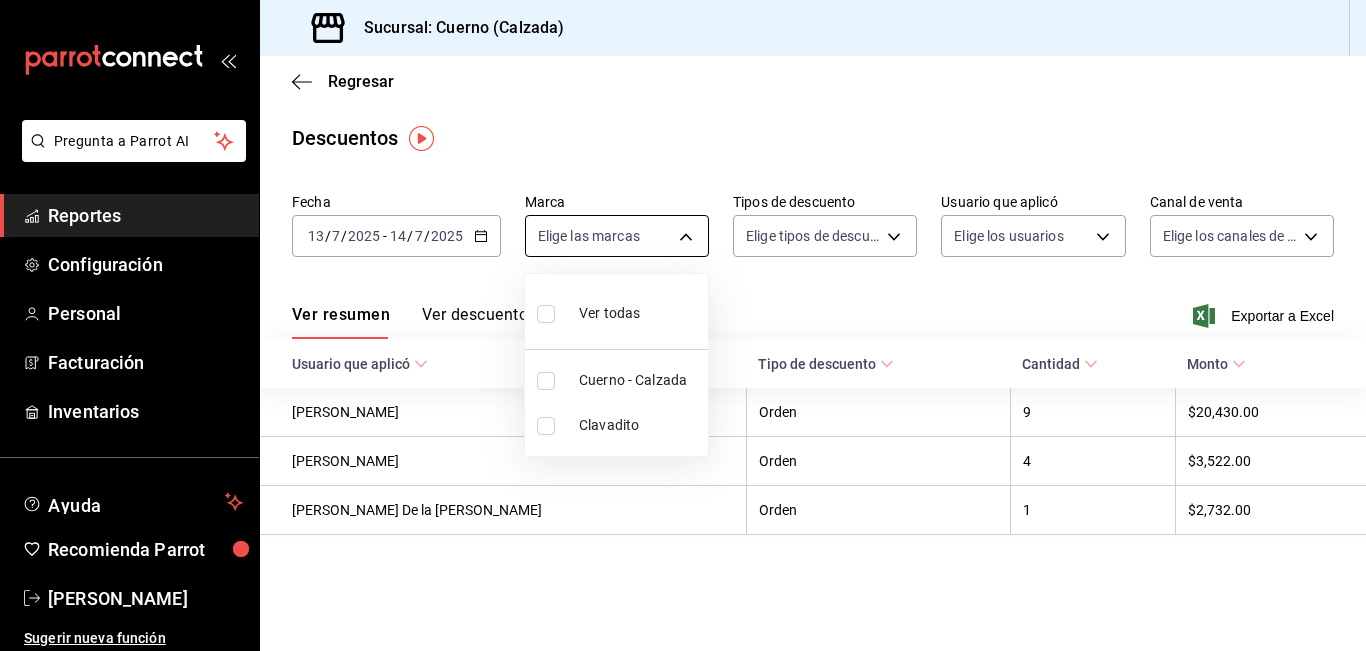 click on "Pregunta a Parrot AI Reportes   Configuración   Personal   Facturación   Inventarios   Ayuda Recomienda Parrot   [PERSON_NAME]   Sugerir nueva función   Sucursal: Cuerno ([PERSON_NAME]) Regresar Descuentos Fecha [DATE] [DATE] - [DATE] [DATE] Marca Elige las marcas Tipos de descuento Elige tipos de descuento Usuario que aplicó Elige los usuarios Canal de venta Elige los [PERSON_NAME] de venta Ver resumen Ver descuentos Exportar a Excel Usuario que aplicó Tipo de descuento Cantidad Monto [PERSON_NAME] Orden 9 $20,430.00 [PERSON_NAME] Orden 4 $3,522.00 [PERSON_NAME] De la [PERSON_NAME] 1 $2,732.00 Pregunta a Parrot AI Reportes   Configuración   Personal   Facturación   Inventarios   Ayuda Recomienda Parrot   [PERSON_NAME]   Sugerir nueva función   GANA 1 MES GRATIS EN TU SUSCRIPCIÓN AQUÍ Ver video tutorial Ir a video Visitar centro de ayuda [PHONE_NUMBER] [EMAIL_ADDRESS][DOMAIN_NAME] Visitar centro de ayuda [PHONE_NUMBER] [EMAIL_ADDRESS][DOMAIN_NAME] Ver todas [PERSON_NAME] Clavadito" at bounding box center (683, 325) 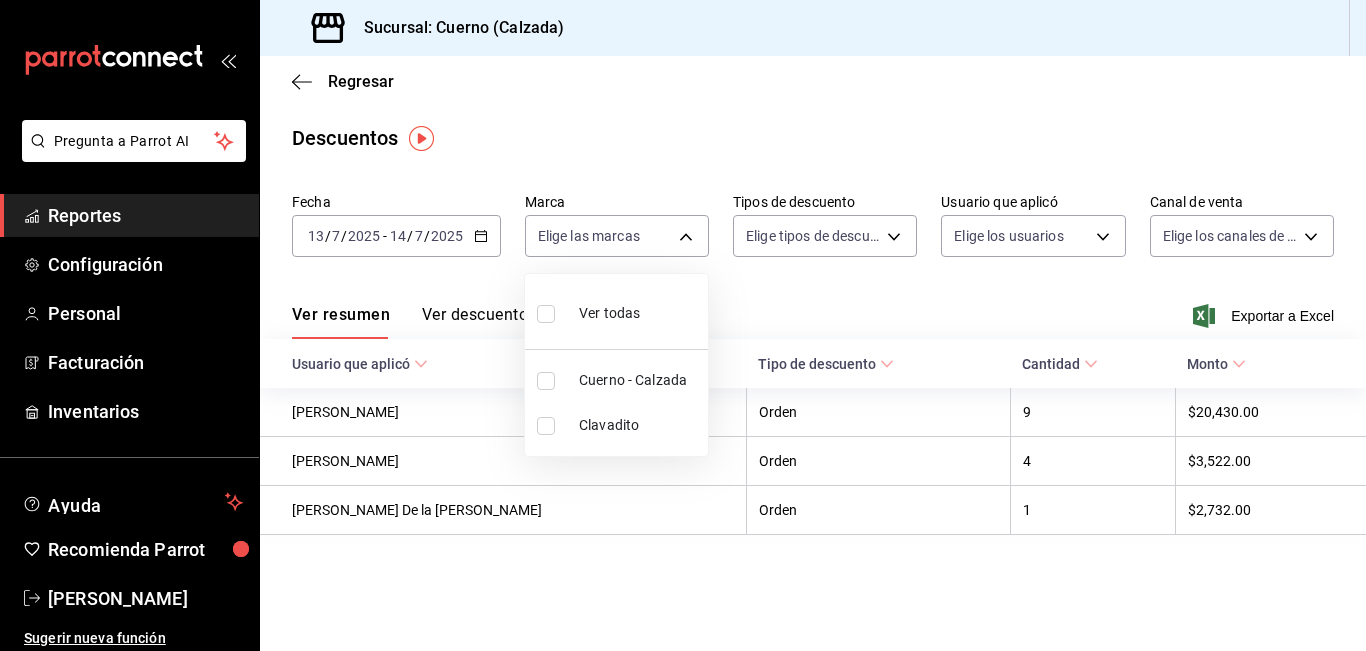 click on "Cuerno - Calzada" at bounding box center (639, 380) 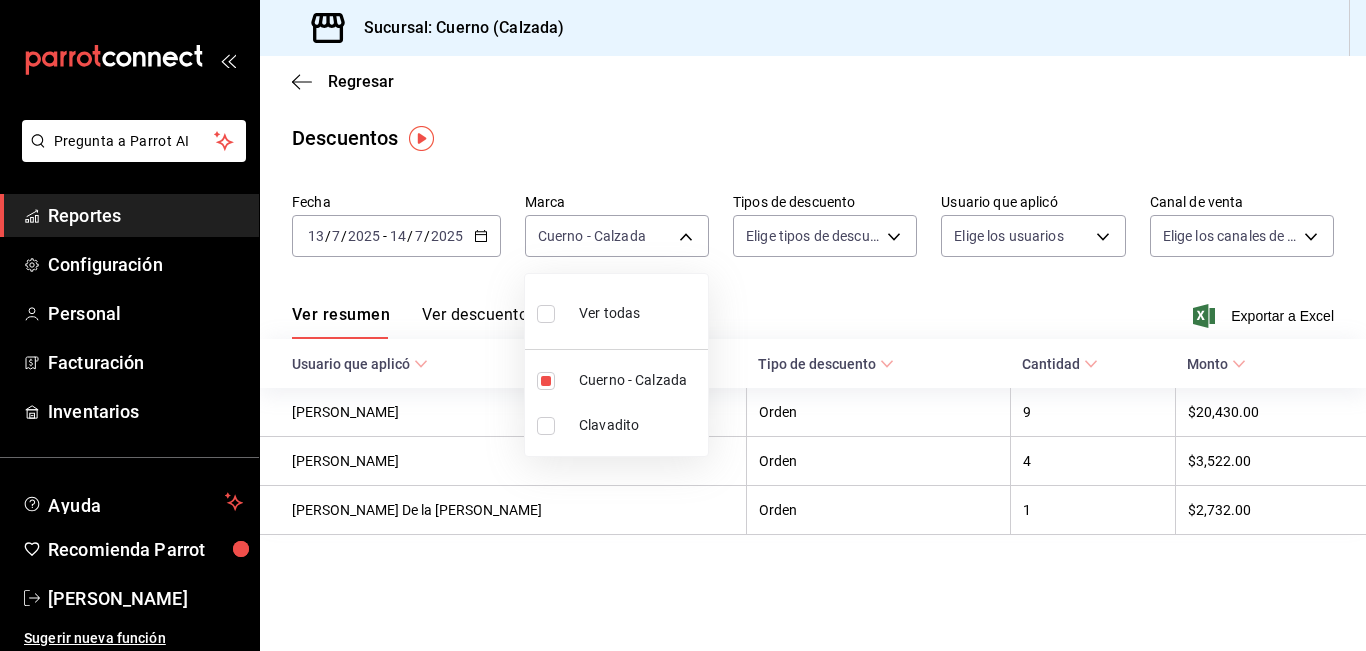 click at bounding box center [683, 325] 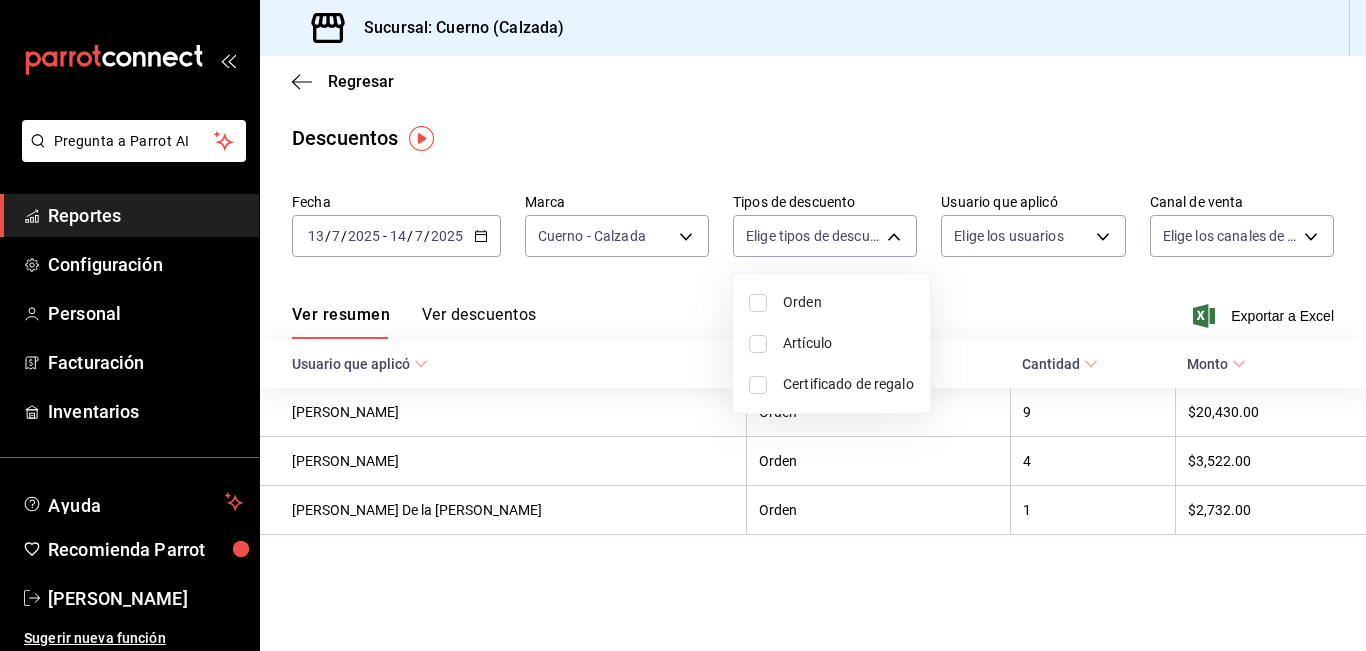 click on "Pregunta a Parrot AI Reportes   Configuración   Personal   Facturación   Inventarios   Ayuda Recomienda Parrot   [PERSON_NAME]   Sugerir nueva función   Sucursal: Cuerno ([PERSON_NAME]) Regresar Descuentos Fecha [DATE] [DATE] - [DATE] [DATE] [PERSON_NAME] b7ae777b-2dfc-42e0-9650-6cefdf37a424 Tipos de descuento Elige tipos de descuento Usuario que aplicó Elige los usuarios Canal de venta Elige los [PERSON_NAME] de venta Ver resumen Ver descuentos Exportar a Excel Usuario que aplicó Tipo de descuento Cantidad Monto [PERSON_NAME] Orden 9 $20,430.00 [PERSON_NAME] Orden 4 $3,522.00 [PERSON_NAME] De la [PERSON_NAME] 1 $2,732.00 Pregunta a Parrot AI Reportes   Configuración   Personal   Facturación   Inventarios   Ayuda Recomienda Parrot   [PERSON_NAME]   Sugerir nueva función   GANA 1 MES GRATIS EN TU SUSCRIPCIÓN AQUÍ Ver video tutorial Ir a video Visitar centro de ayuda [PHONE_NUMBER] [EMAIL_ADDRESS][DOMAIN_NAME] Visitar centro de ayuda [PHONE_NUMBER] [EMAIL_ADDRESS][DOMAIN_NAME] Orden" at bounding box center (683, 325) 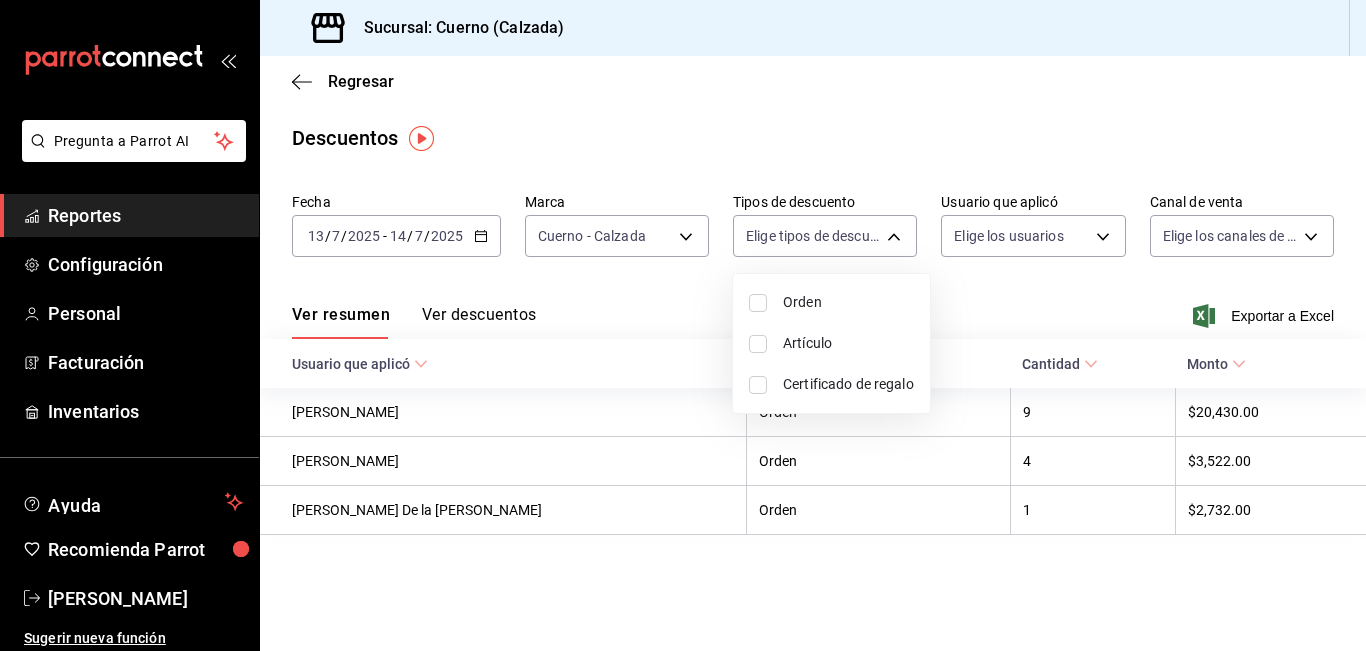 click on "Orden" at bounding box center (848, 302) 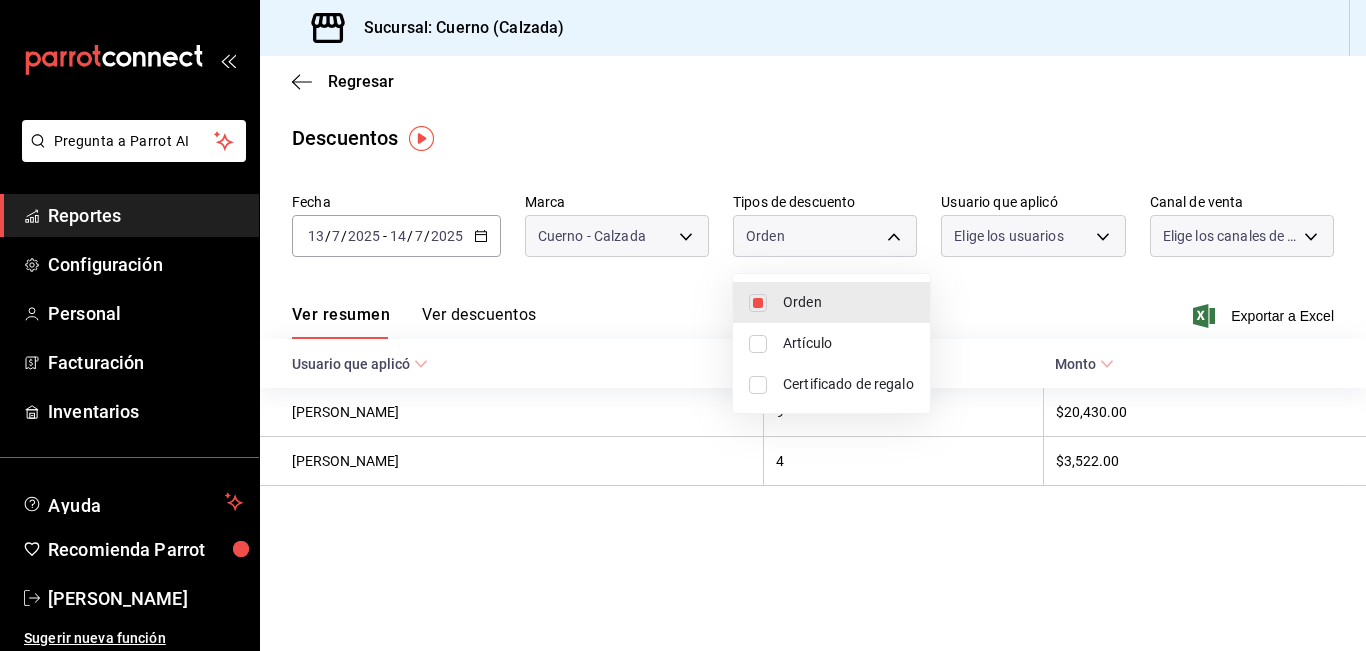 click on "Artículo" at bounding box center (848, 343) 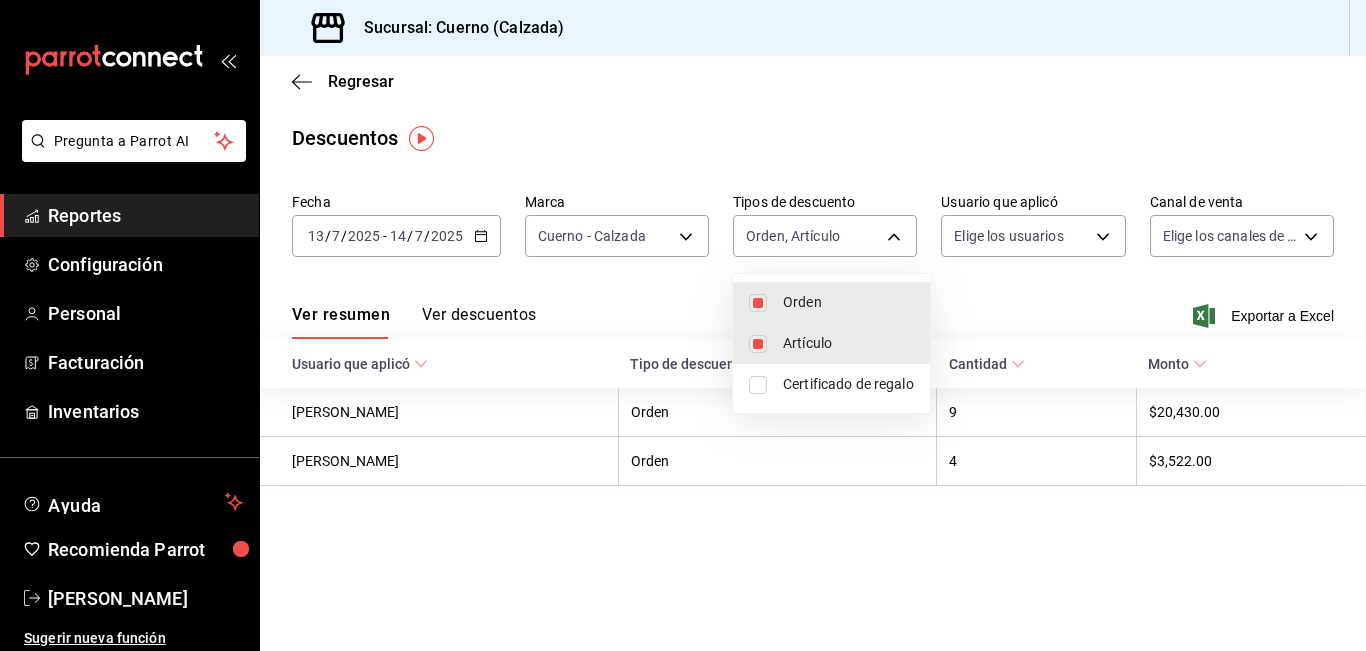 click on "Certificado de regalo" at bounding box center (848, 384) 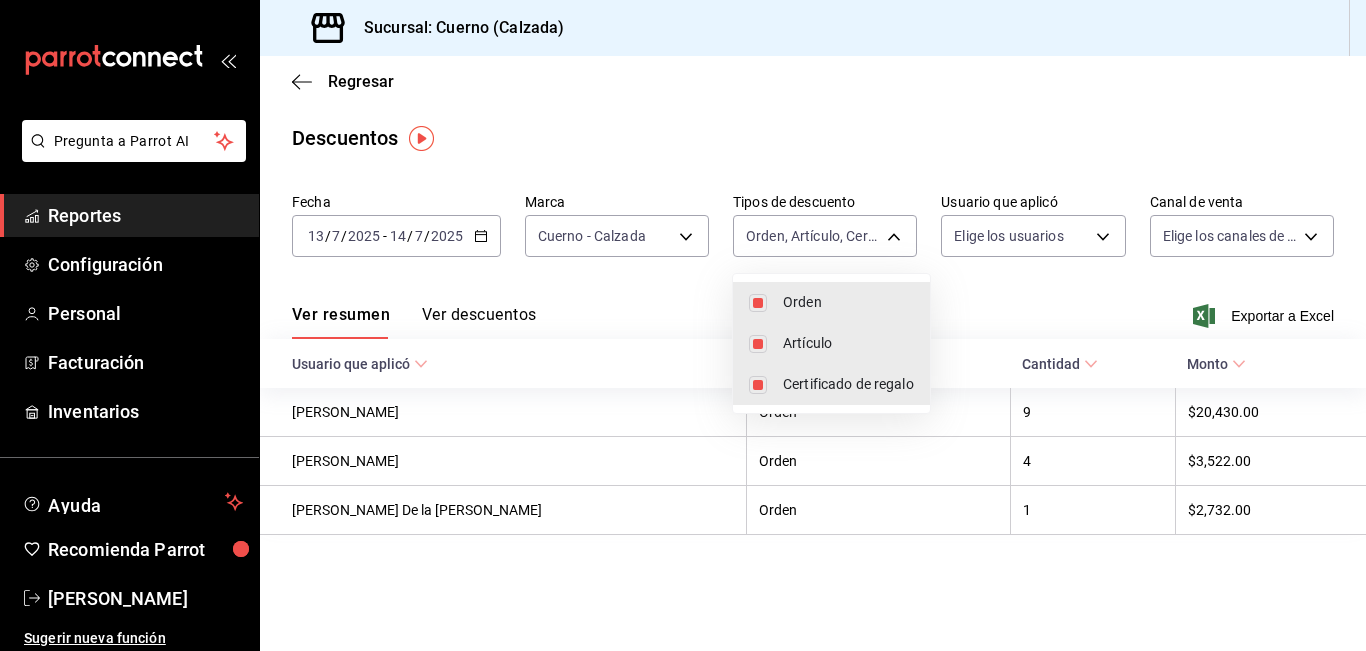 click at bounding box center [683, 325] 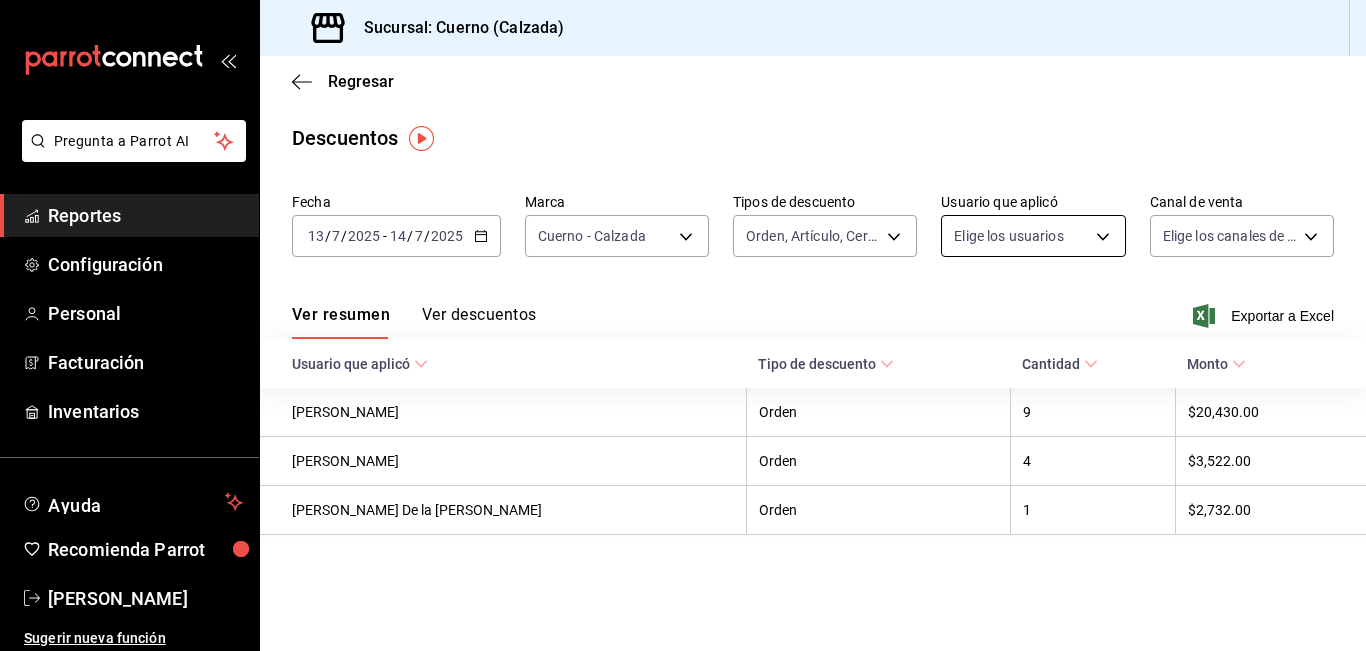 click on "Pregunta a Parrot AI Reportes   Configuración   Personal   Facturación   Inventarios   Ayuda Recomienda Parrot   [PERSON_NAME]   Sugerir nueva función   Sucursal: Cuerno ([PERSON_NAME]) Regresar Descuentos Fecha [DATE] [DATE] - [DATE] [DATE] [PERSON_NAME] b7ae777b-2dfc-42e0-9650-6cefdf37a424 Tipos de descuento Orden, Artículo, Certificado de regalo ORDER,ORDER_ITEM,CARD_REWARD Usuario que aplicó Elige los usuarios Canal de venta Elige los [PERSON_NAME] de venta Ver resumen Ver descuentos Exportar a Excel Usuario que aplicó Tipo de descuento Cantidad Monto [PERSON_NAME] Orden 9 $20,430.00 [PERSON_NAME] Orden 4 $3,522.00 [PERSON_NAME] la [PERSON_NAME] 1 $2,732.00 Pregunta a Parrot AI Reportes   Configuración   Personal   Facturación   Inventarios   Ayuda Recomienda Parrot   [PERSON_NAME]   Sugerir nueva función   GANA 1 MES GRATIS EN TU SUSCRIPCIÓN AQUÍ Ver video tutorial Ir a video Visitar centro de ayuda [PHONE_NUMBER] [EMAIL_ADDRESS][DOMAIN_NAME] Visitar centro de ayuda" at bounding box center [683, 325] 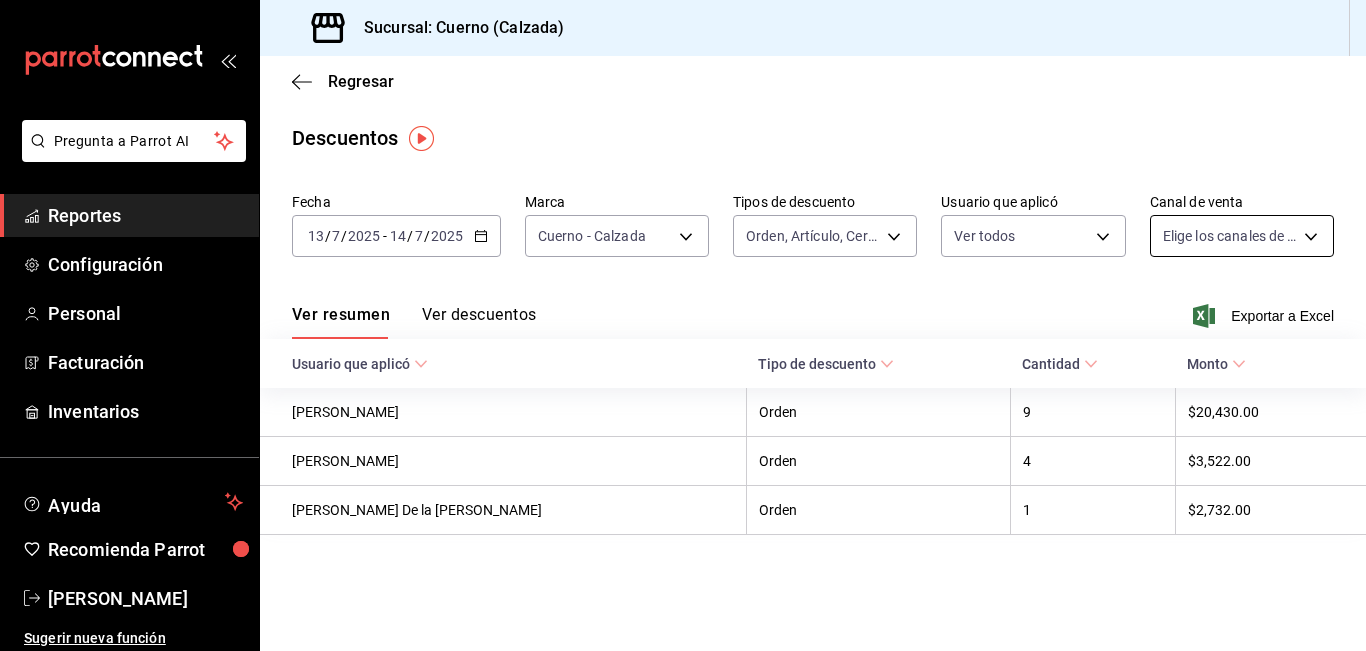 click on "Pregunta a Parrot AI Reportes   Configuración   Personal   Facturación   Inventarios   Ayuda Recomienda Parrot   [PERSON_NAME]   Sugerir nueva función   Sucursal: Cuerno ([PERSON_NAME]) Regresar Descuentos Fecha [DATE] [DATE] - [DATE] [DATE] [PERSON_NAME] b7ae777b-2dfc-42e0-9650-6cefdf37a424 Tipos de descuento Orden, Artículo, Certificado de regalo ORDER,ORDER_ITEM,CARD_REWARD Usuario que aplicó Ver todos Canal de venta Elige los [PERSON_NAME] de venta Ver resumen Ver descuentos Exportar a Excel Usuario que aplicó Tipo de descuento Cantidad Monto [PERSON_NAME] Orden 9 $20,430.00 [PERSON_NAME] Orden 4 $3,522.00 [PERSON_NAME] De la [PERSON_NAME] 1 $2,732.00 Pregunta a Parrot AI Reportes   Configuración   Personal   Facturación   Inventarios   Ayuda Recomienda Parrot   [PERSON_NAME]   Sugerir nueva función   GANA 1 MES GRATIS EN TU SUSCRIPCIÓN AQUÍ Ver video tutorial Ir a video Visitar centro de ayuda [PHONE_NUMBER] [EMAIL_ADDRESS][DOMAIN_NAME] Visitar centro de ayuda [PHONE_NUMBER]" at bounding box center (683, 325) 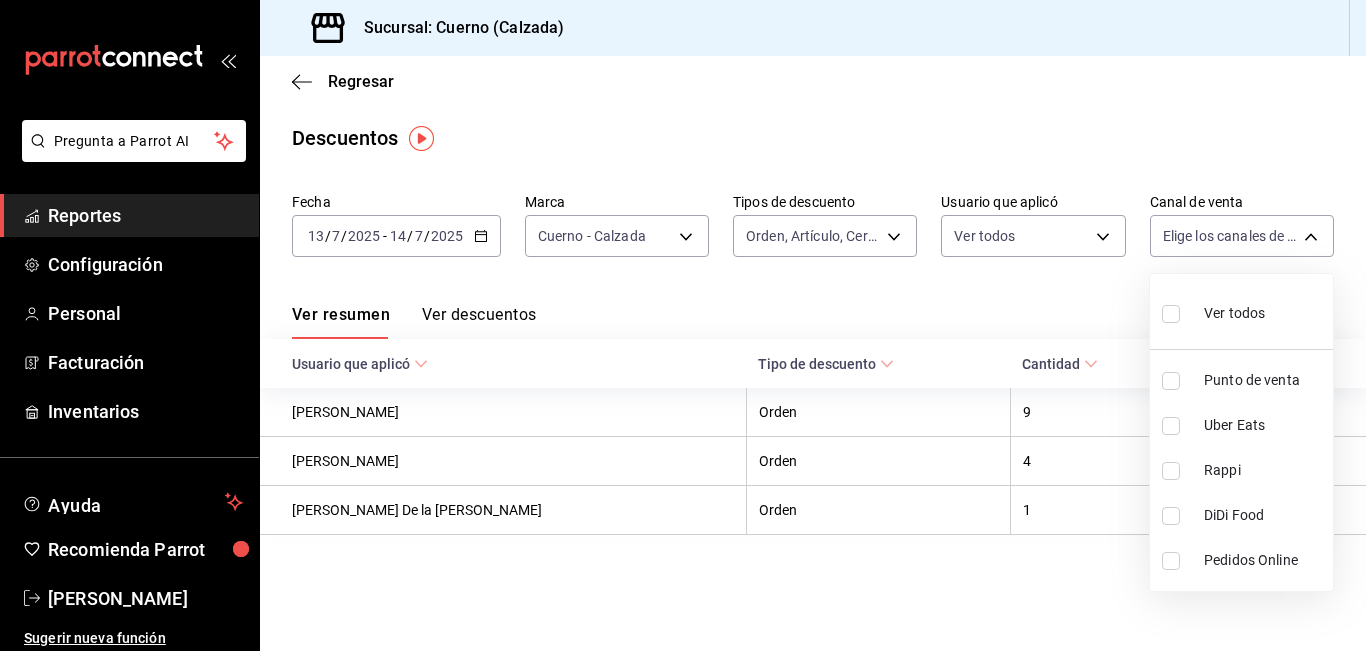 click at bounding box center (1171, 314) 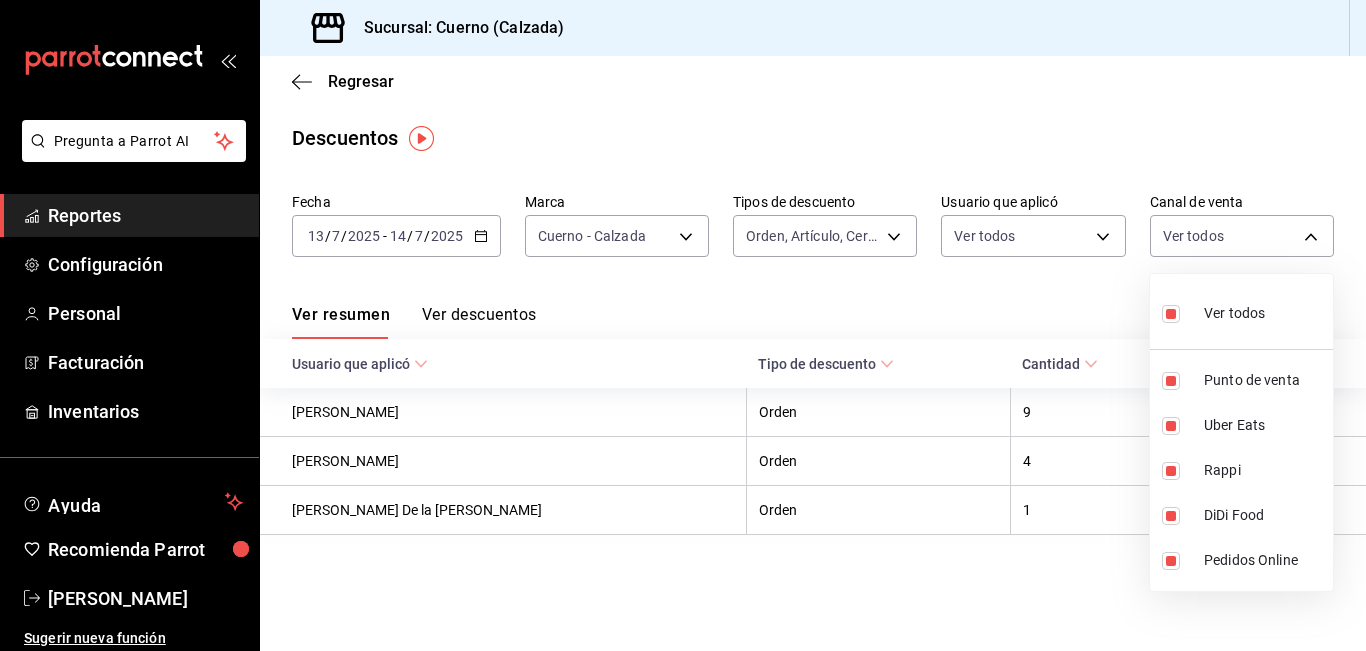 click at bounding box center (683, 325) 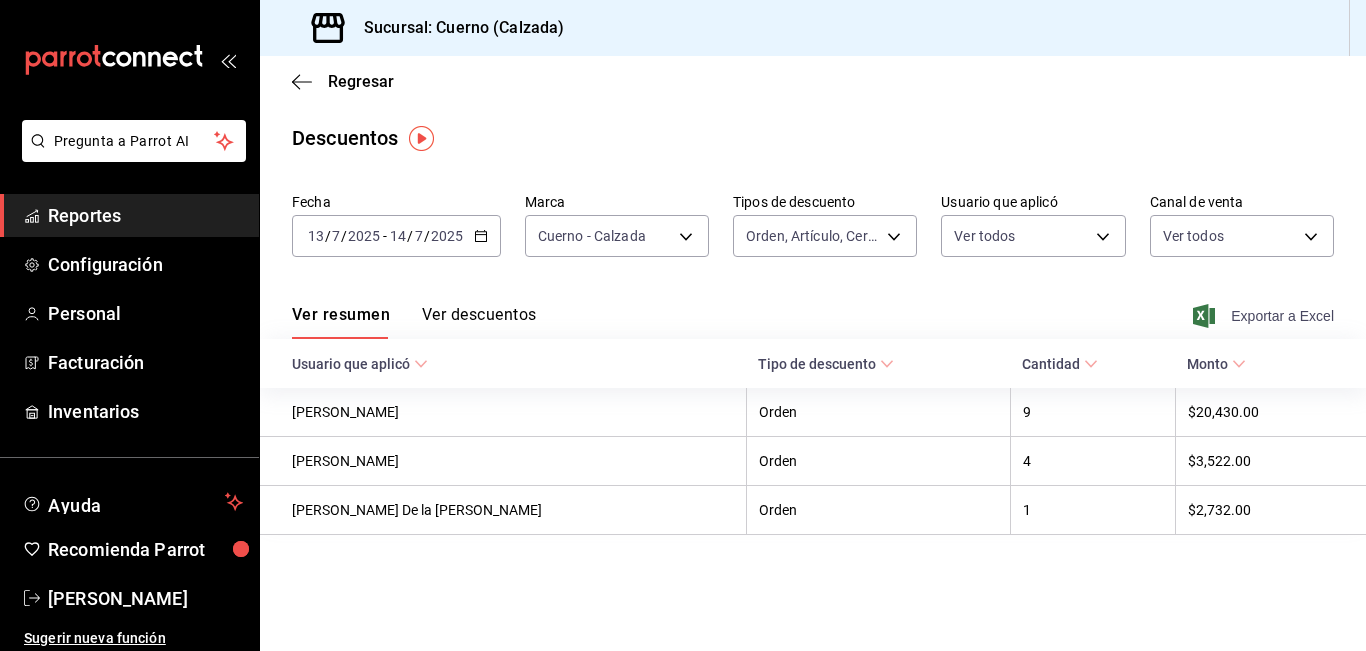 click on "Exportar a Excel" at bounding box center [1265, 316] 